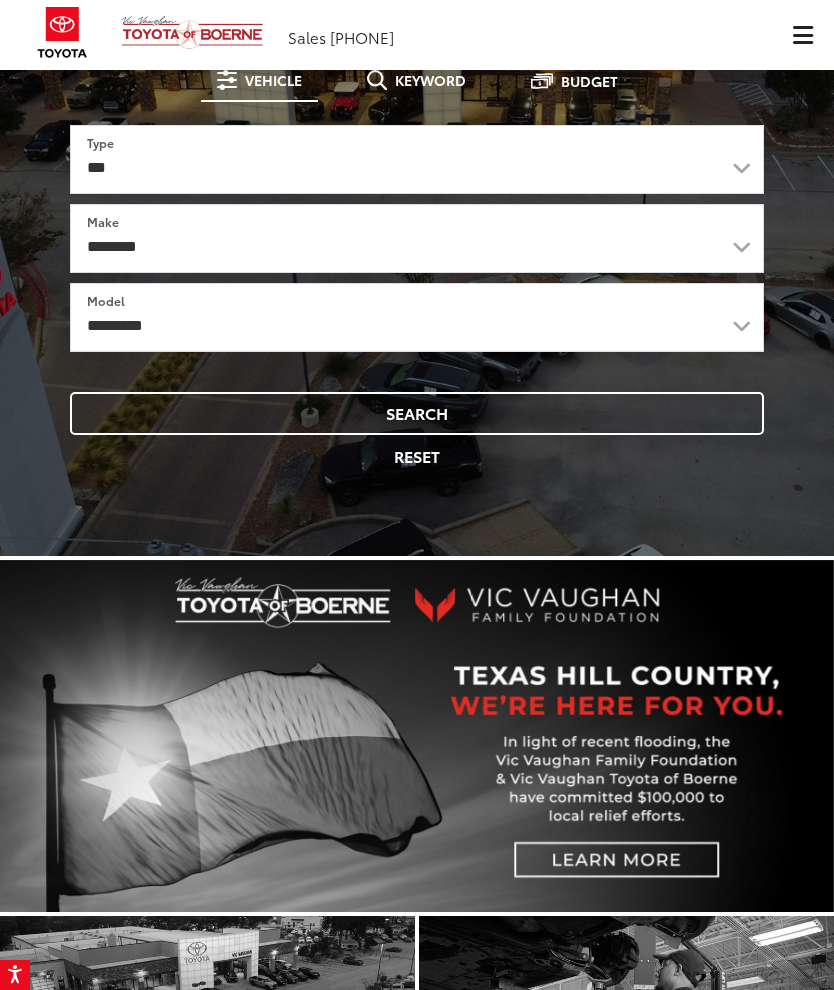 scroll, scrollTop: 123, scrollLeft: 0, axis: vertical 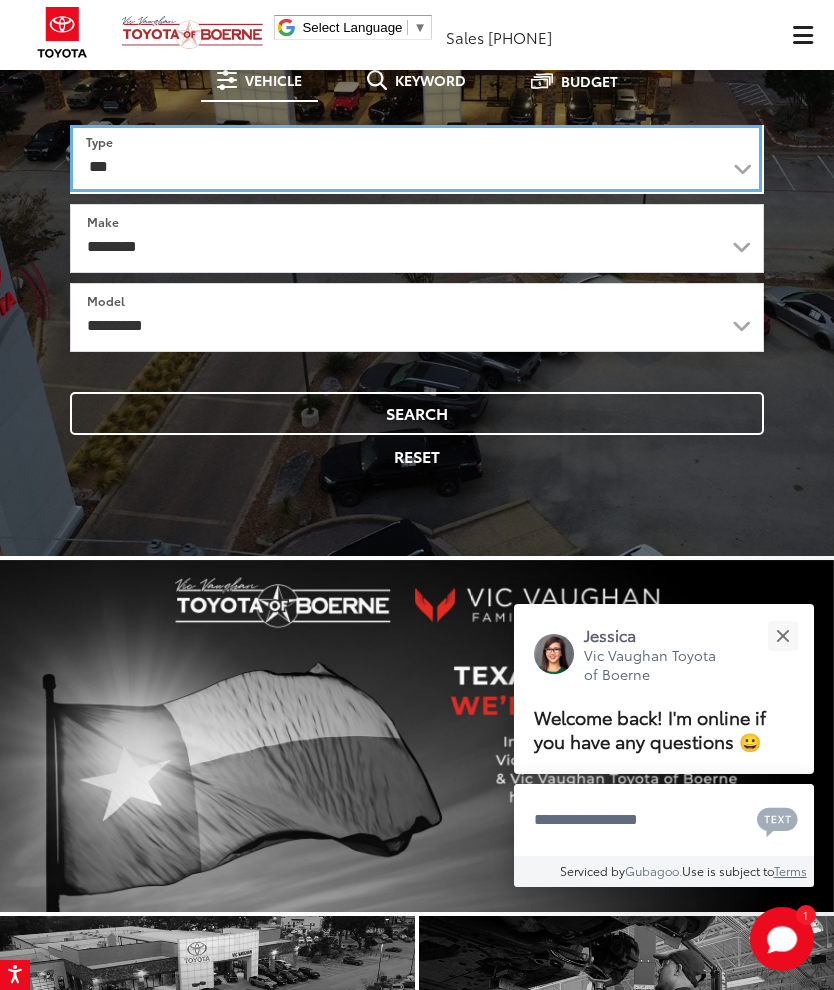 click on "***
***
****
*********" at bounding box center (416, 158) 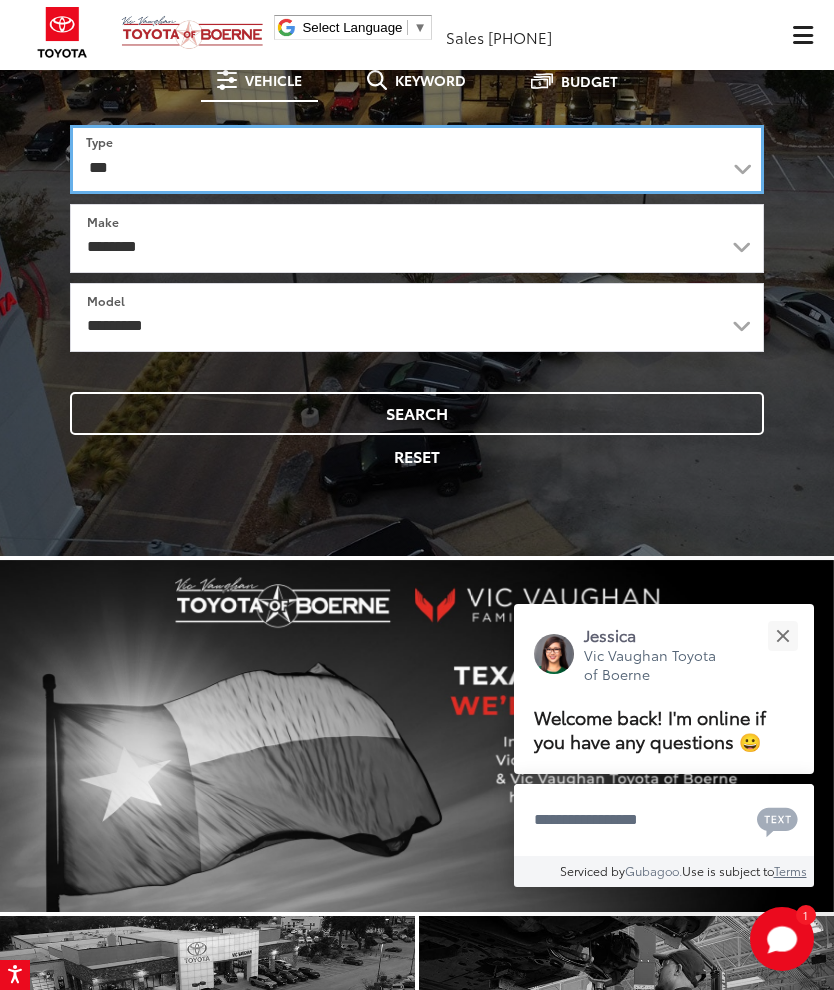 select on "******" 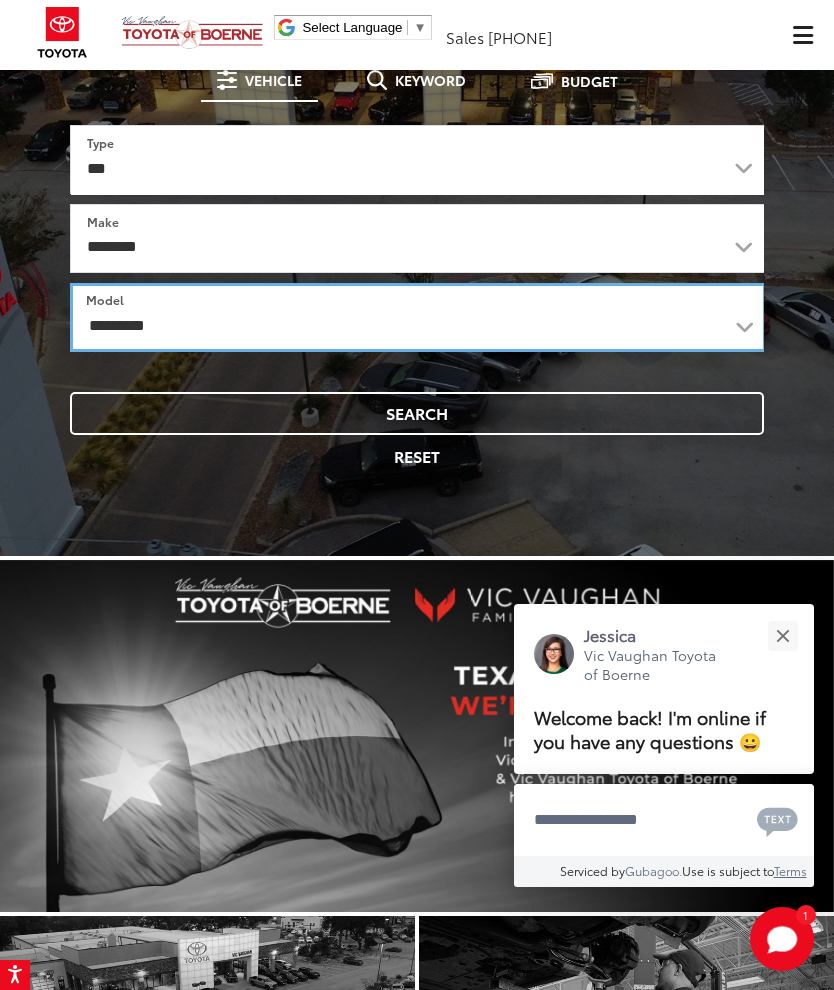 click on "**********" at bounding box center (418, 317) 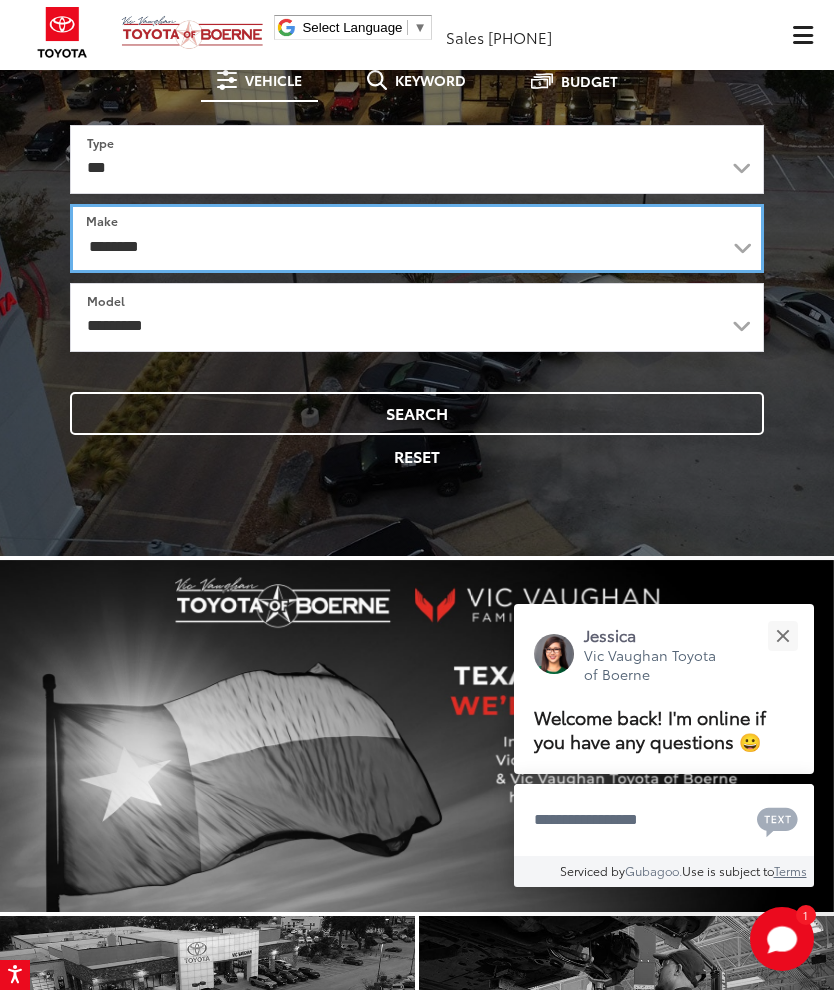 click on "**********" at bounding box center [417, 238] 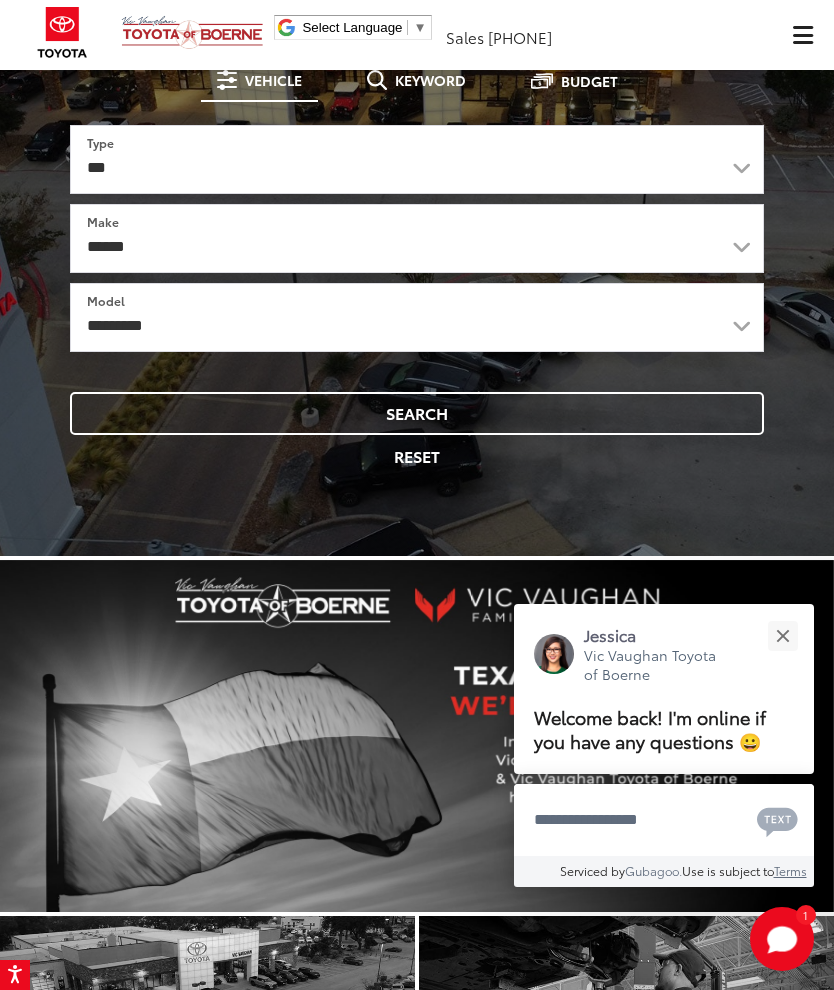 click on "Search" at bounding box center [417, 413] 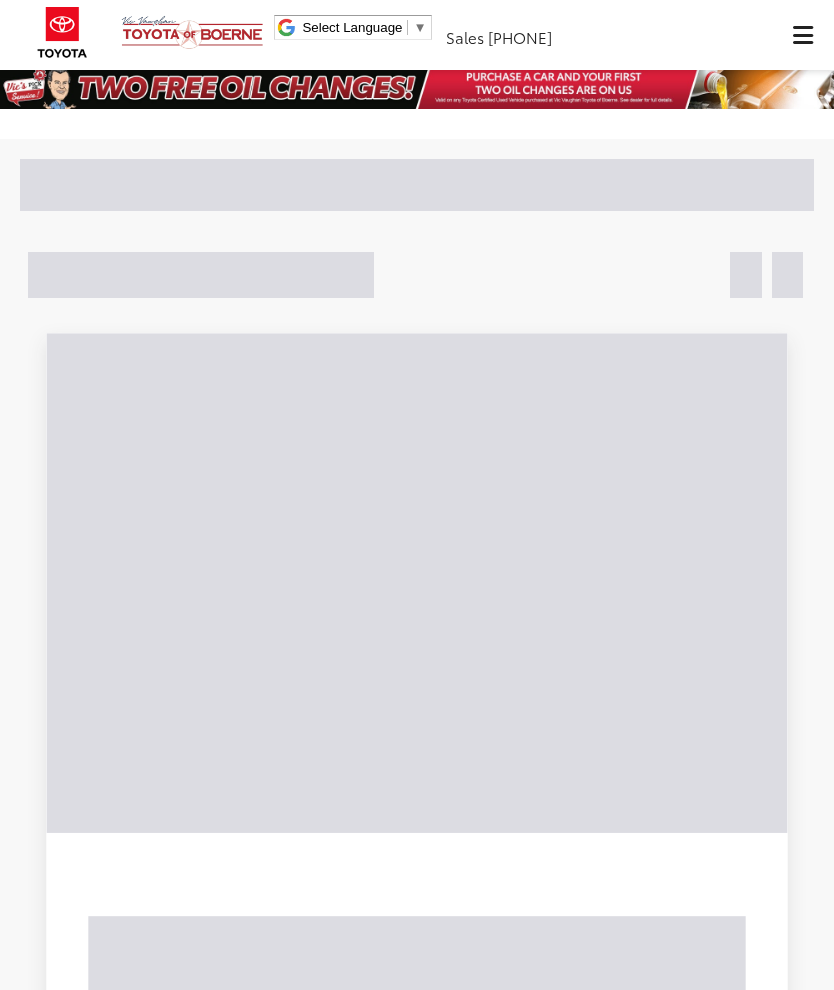 scroll, scrollTop: 0, scrollLeft: 0, axis: both 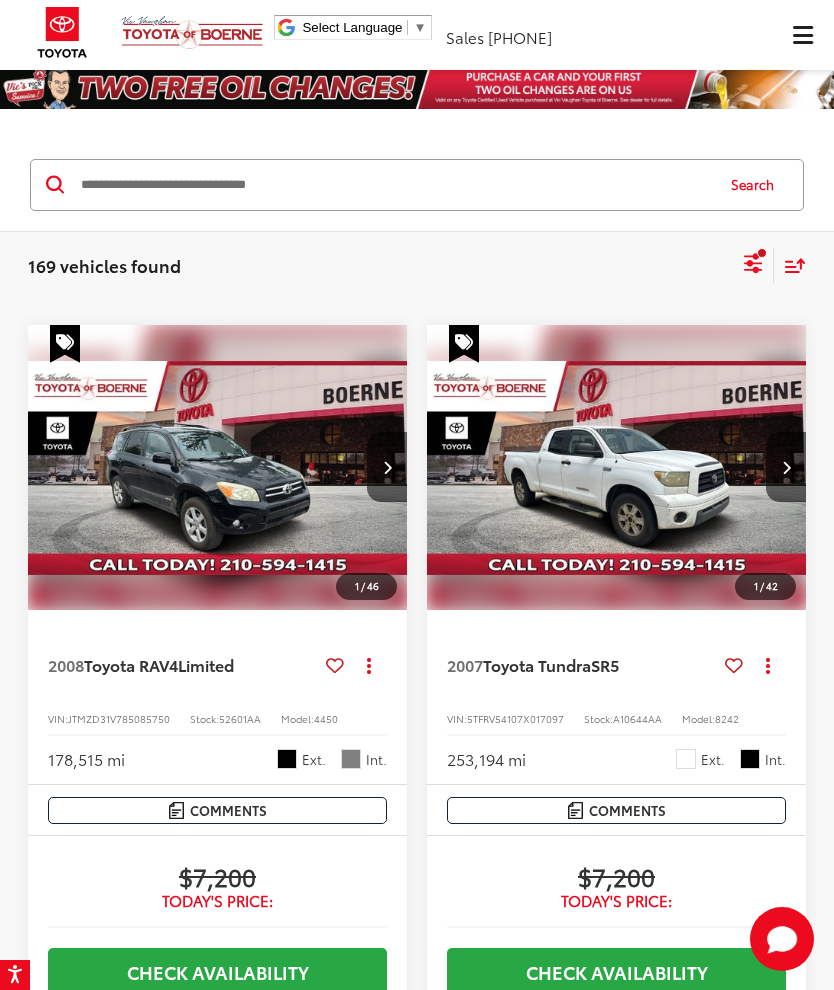 click 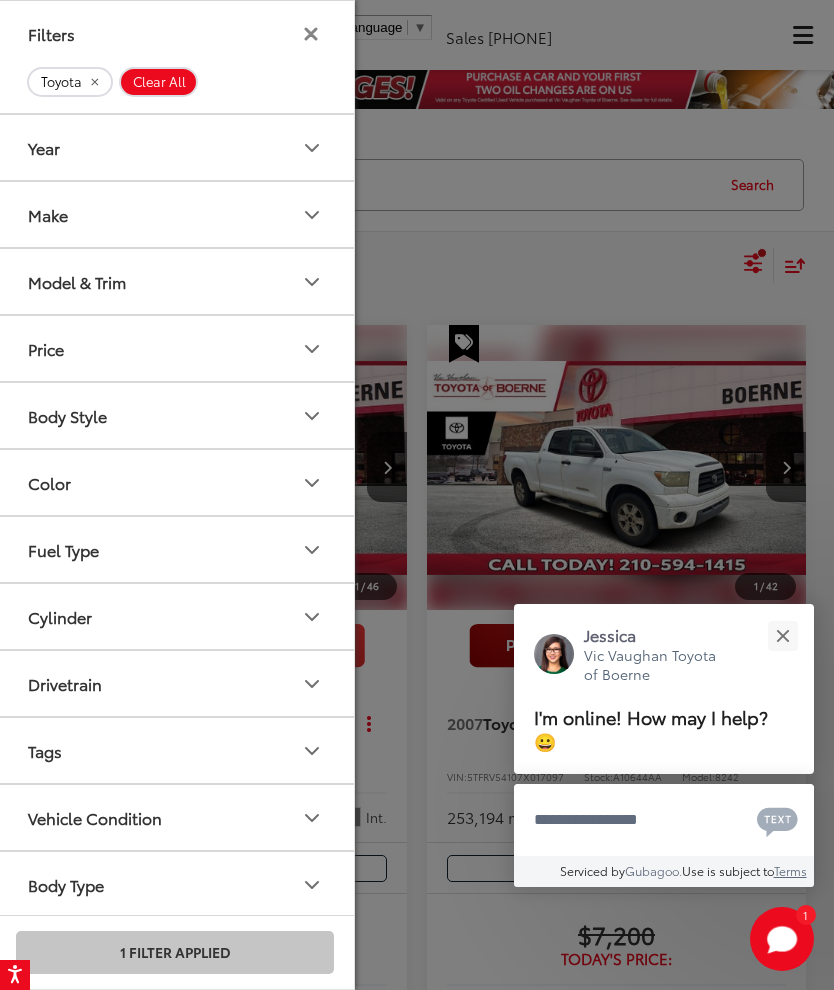 click at bounding box center [782, 635] 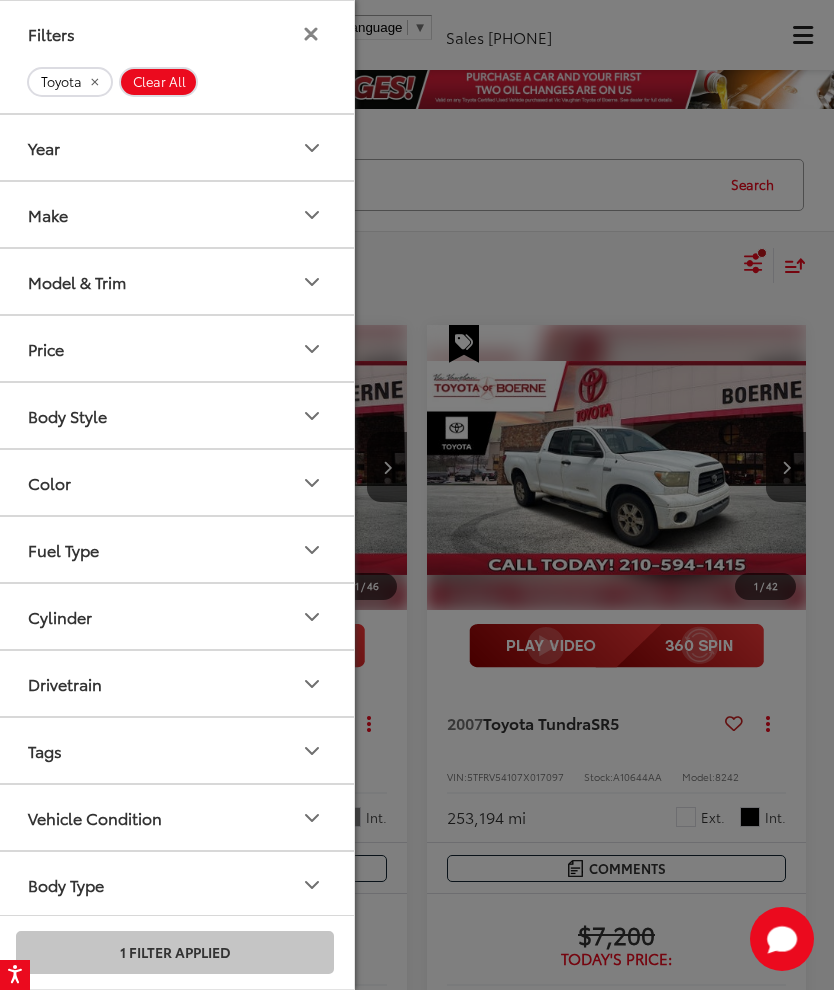 click on "Price" at bounding box center [176, 348] 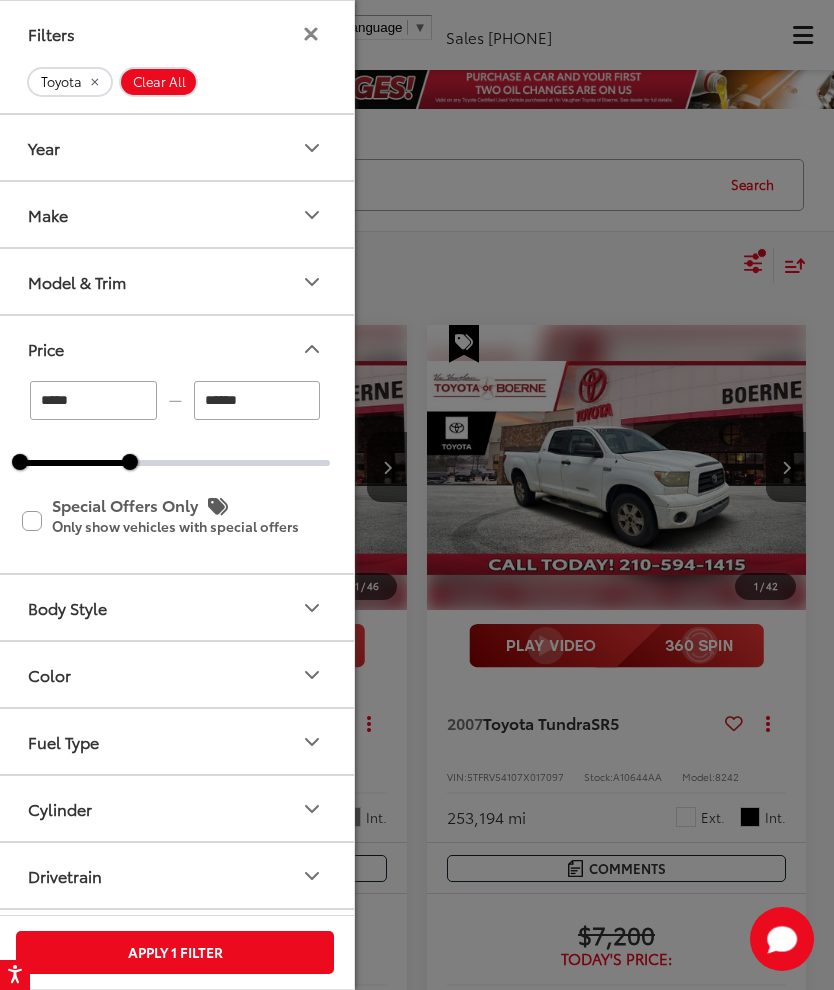 type on "******" 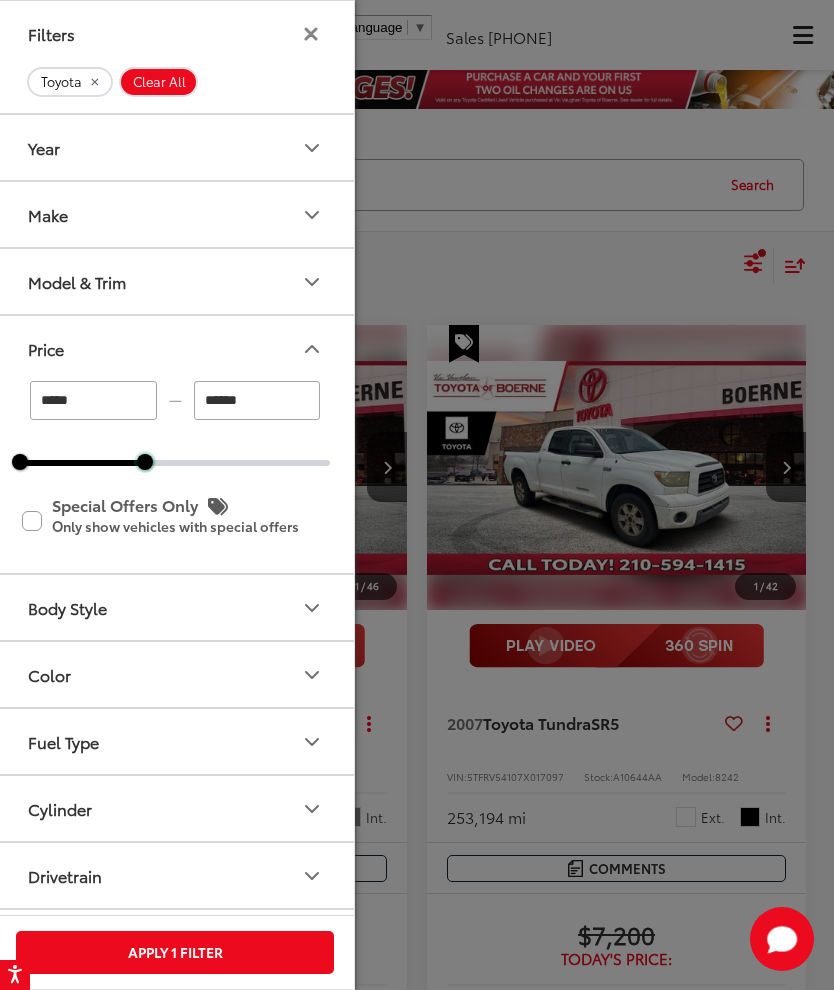 click at bounding box center (145, 462) 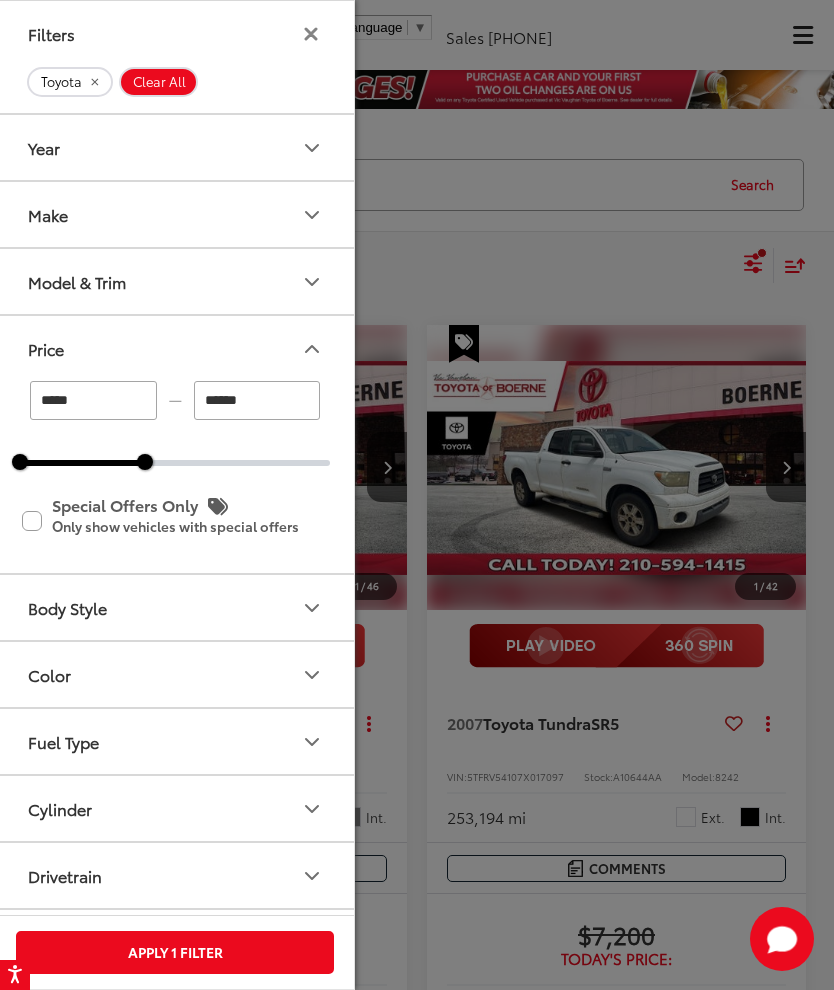 click on "Price" at bounding box center (176, 348) 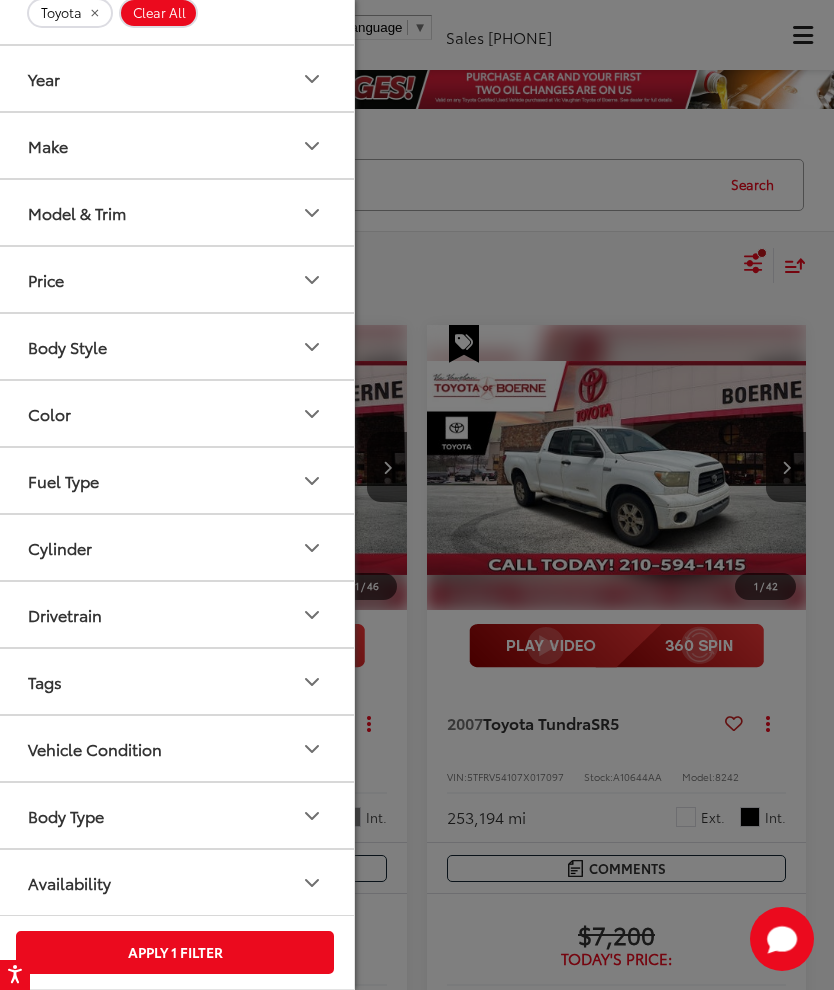 scroll, scrollTop: 69, scrollLeft: 0, axis: vertical 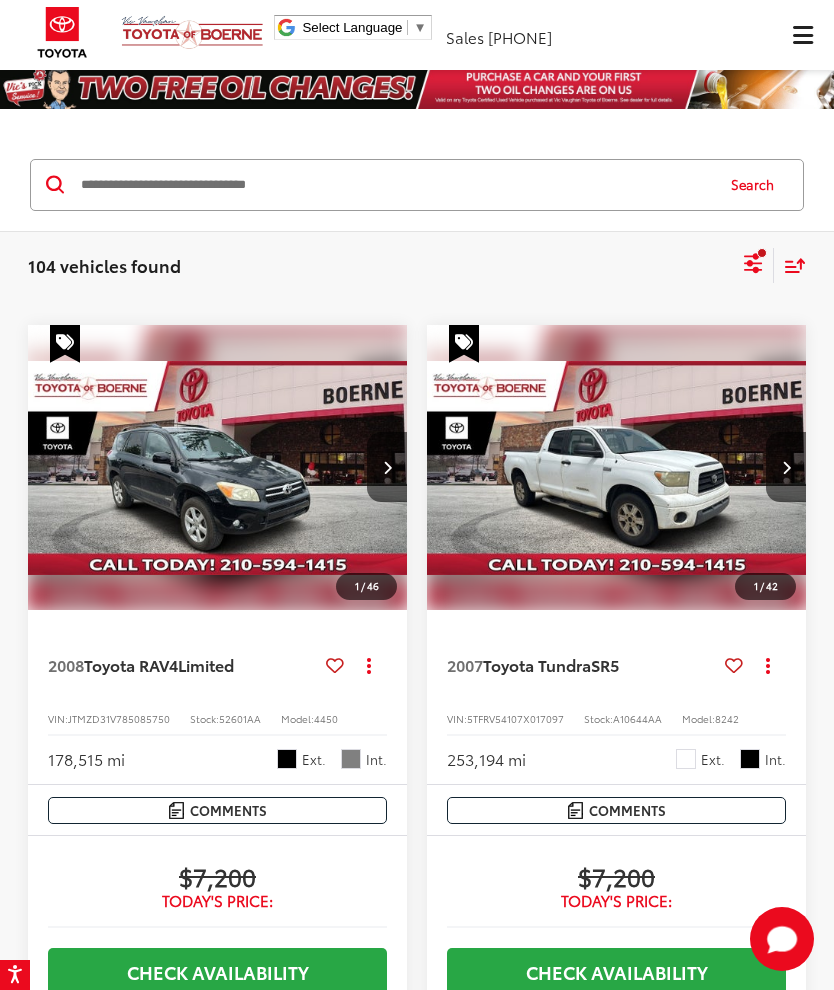 click 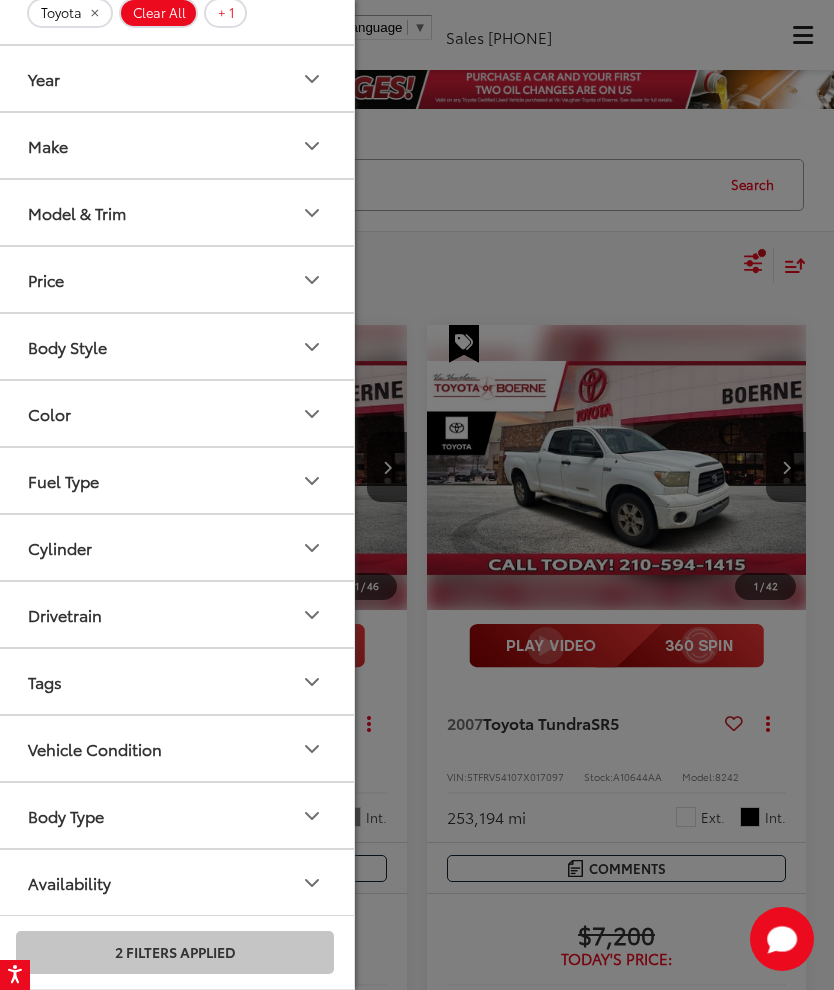 click at bounding box center (417, 495) 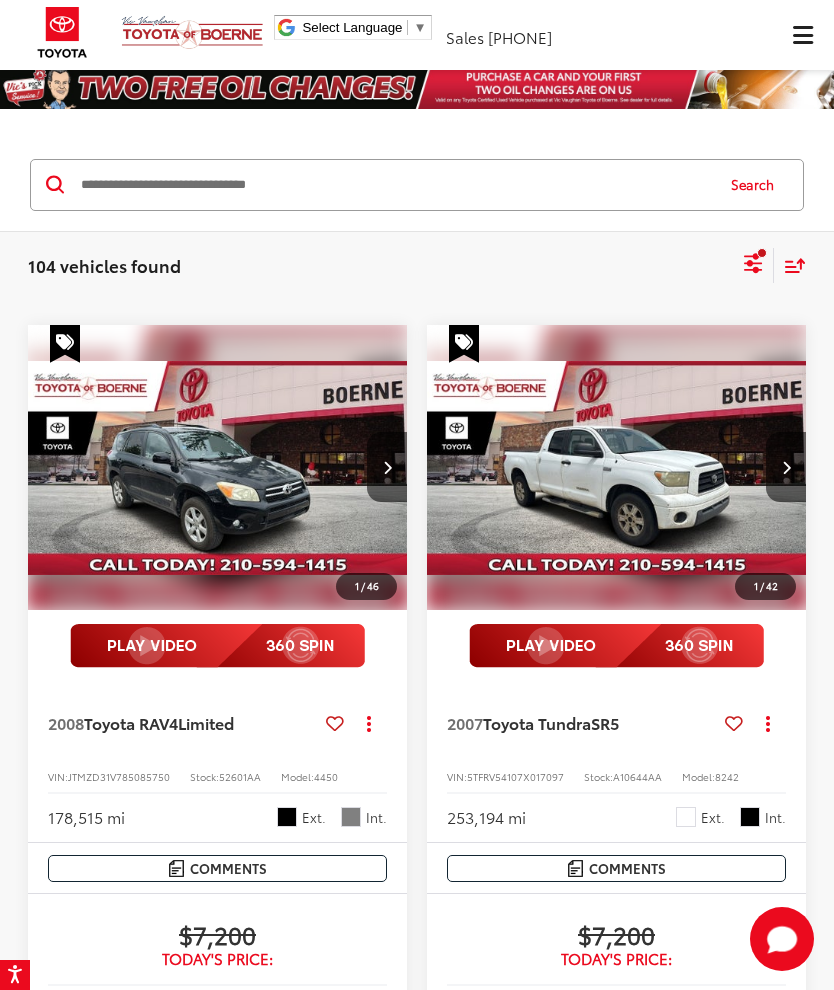 click 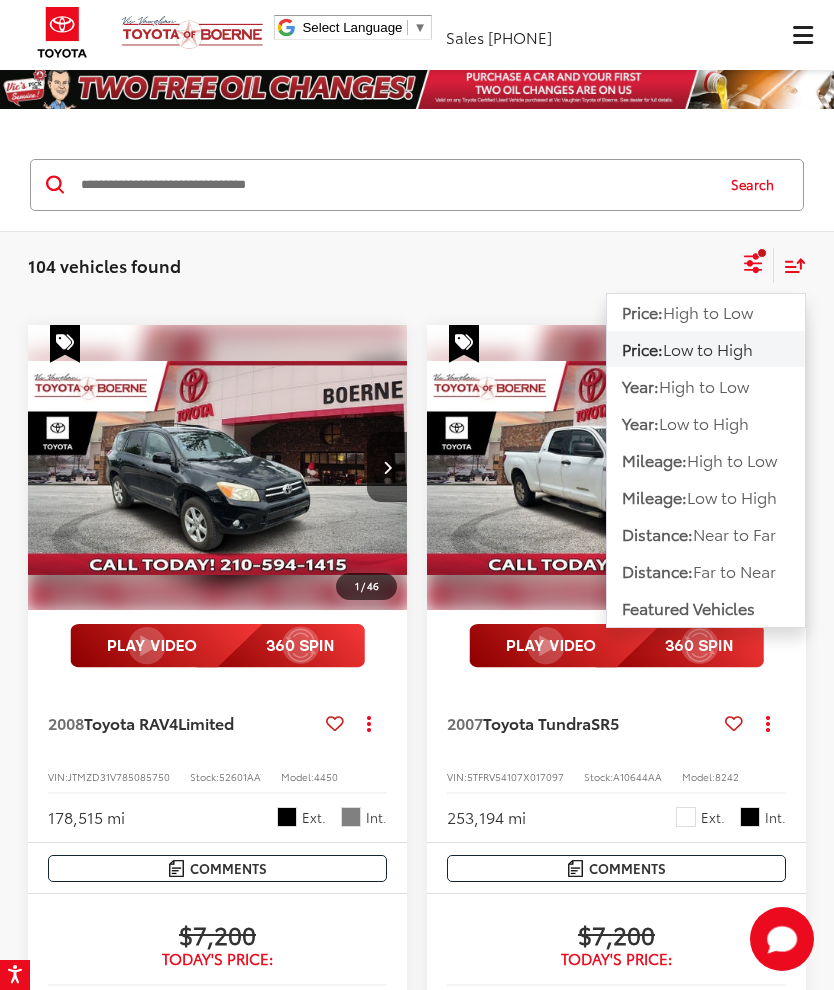 click on "104 vehicles found Toyota $5,000-$31,600 Clear All + 0" at bounding box center [384, 266] 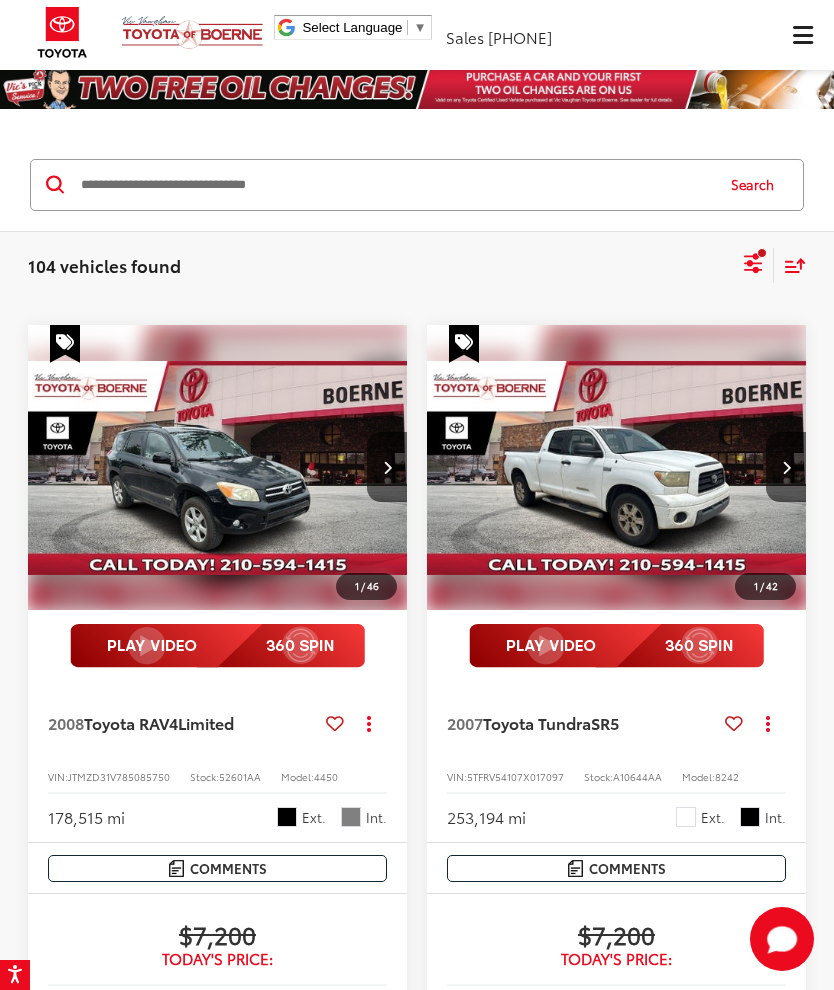 scroll, scrollTop: 5, scrollLeft: 0, axis: vertical 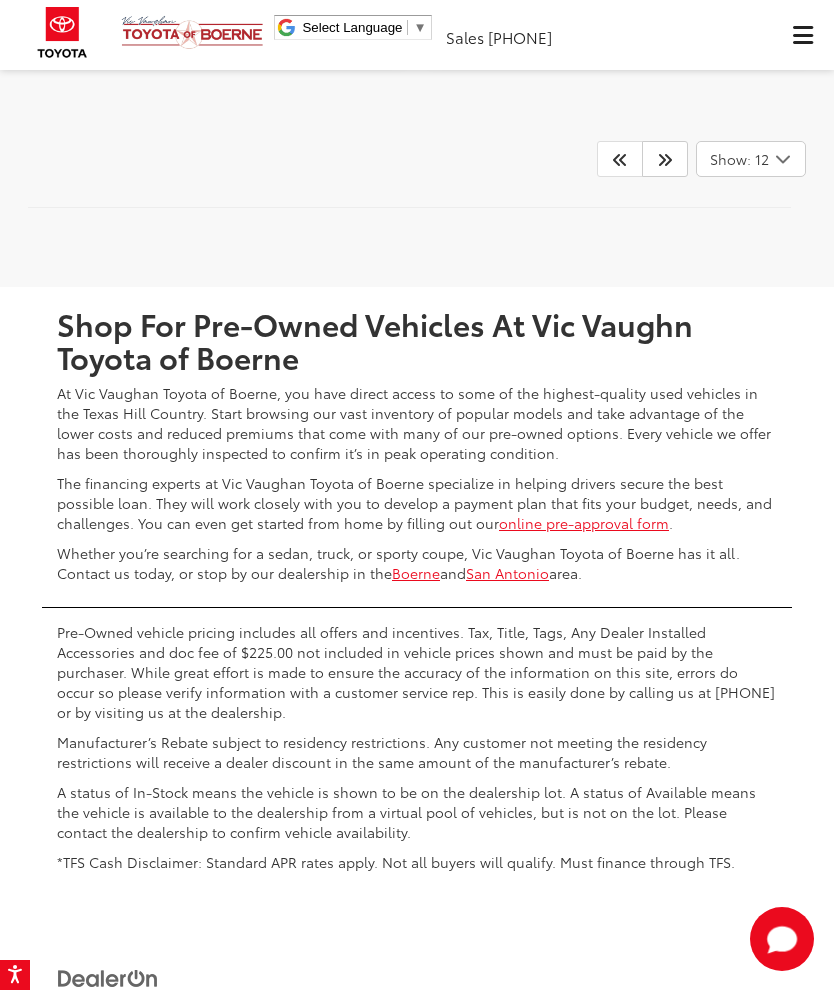 click 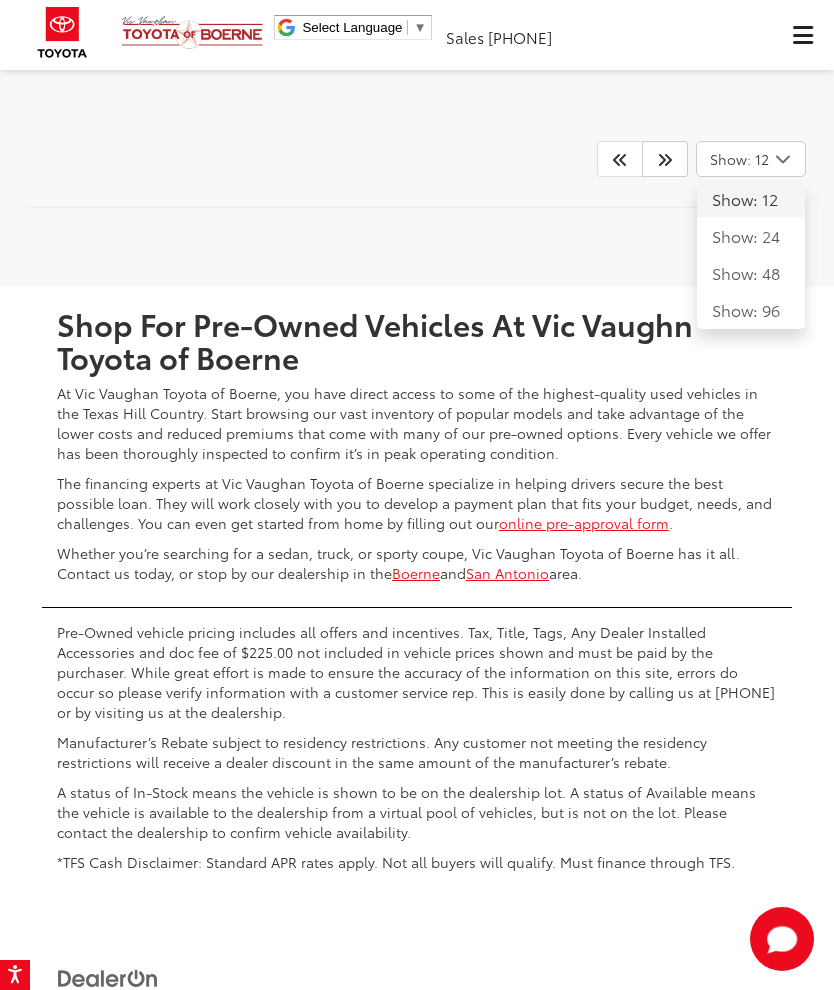click on "Show: 96" 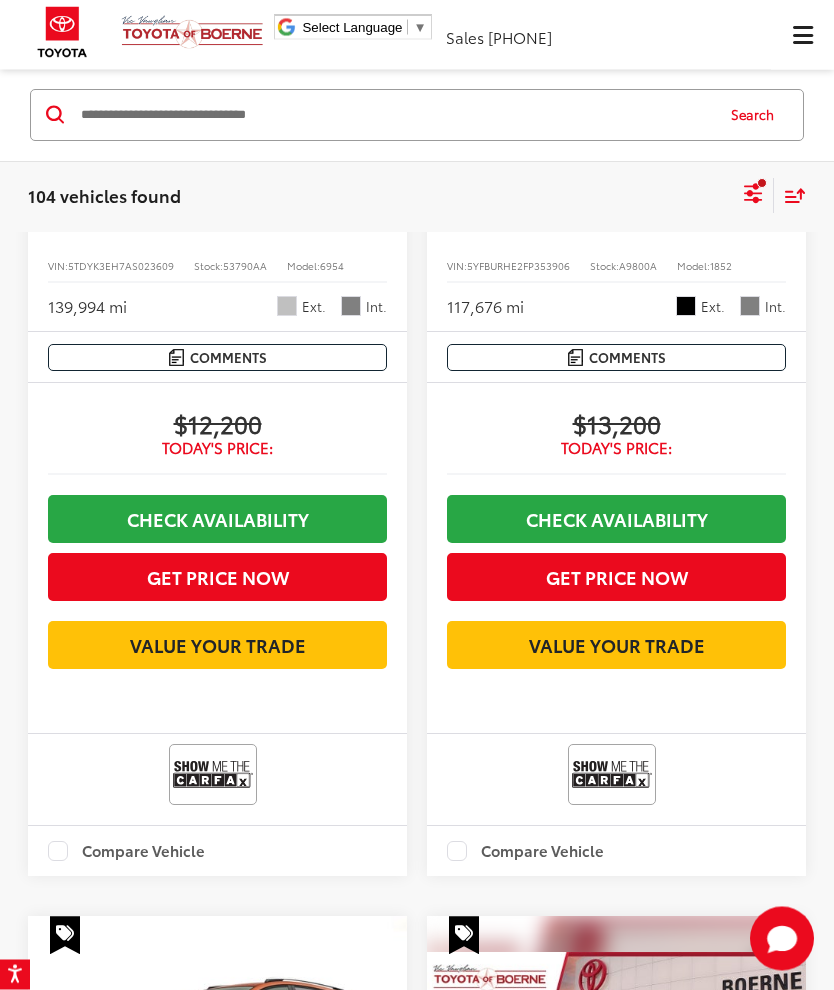 scroll, scrollTop: 4731, scrollLeft: 0, axis: vertical 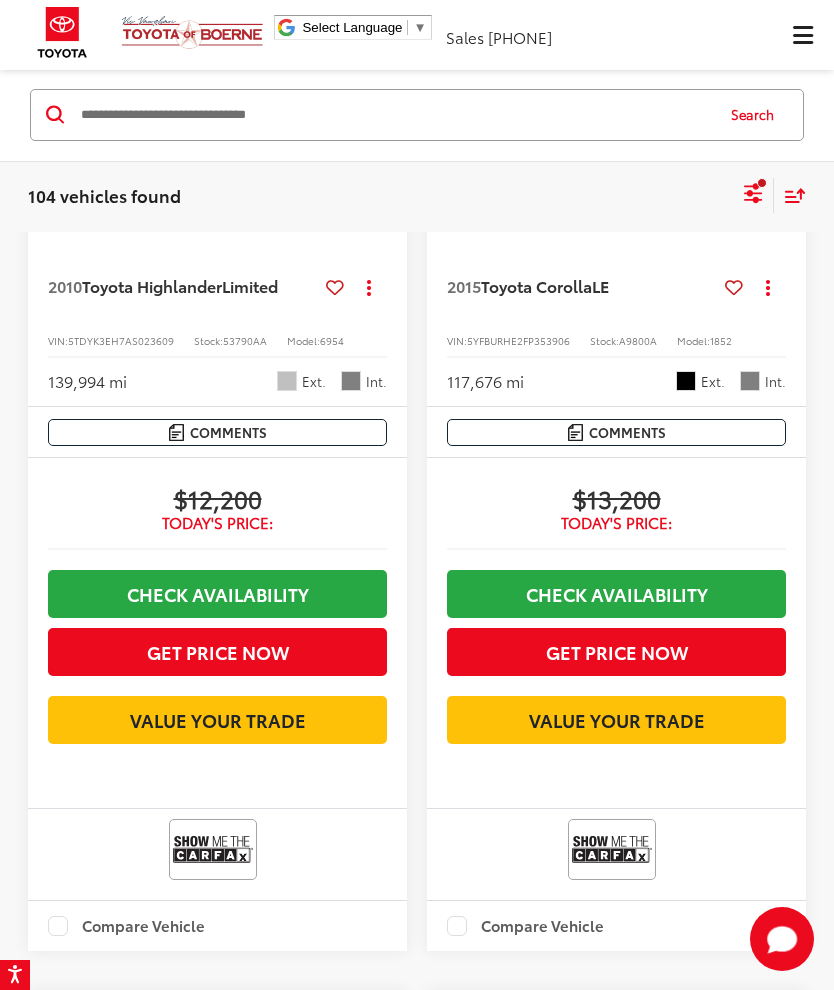 click on "Sort" at bounding box center (790, 195) 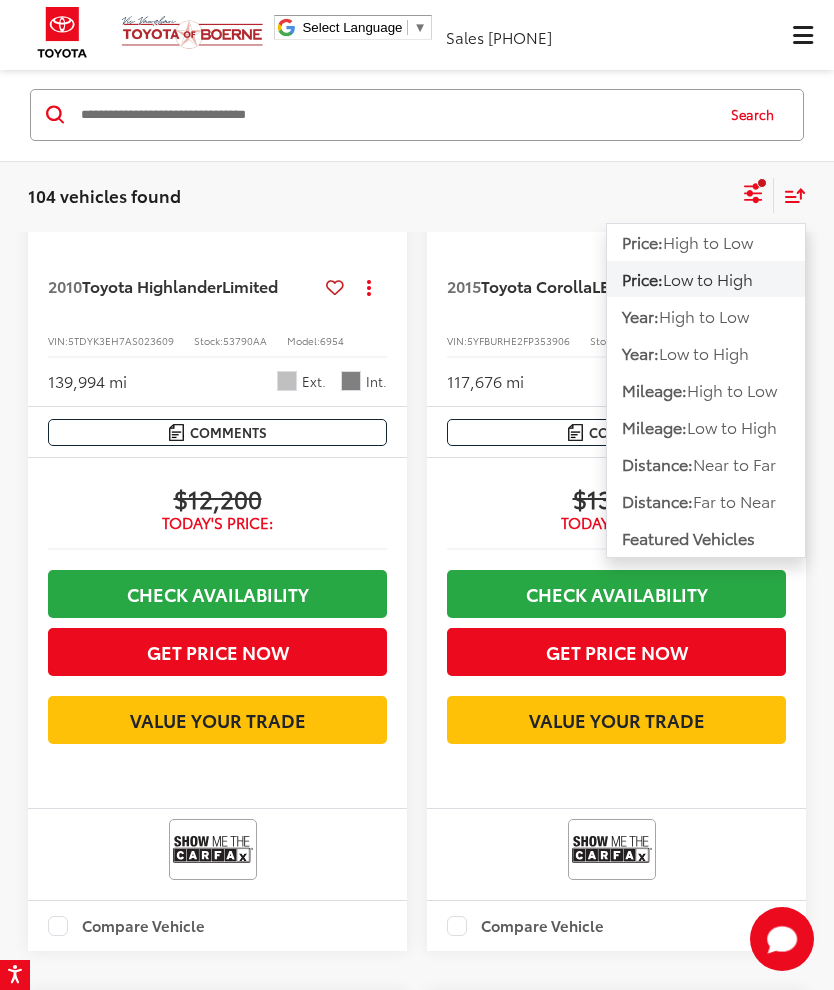click on "Low to High" at bounding box center (732, 426) 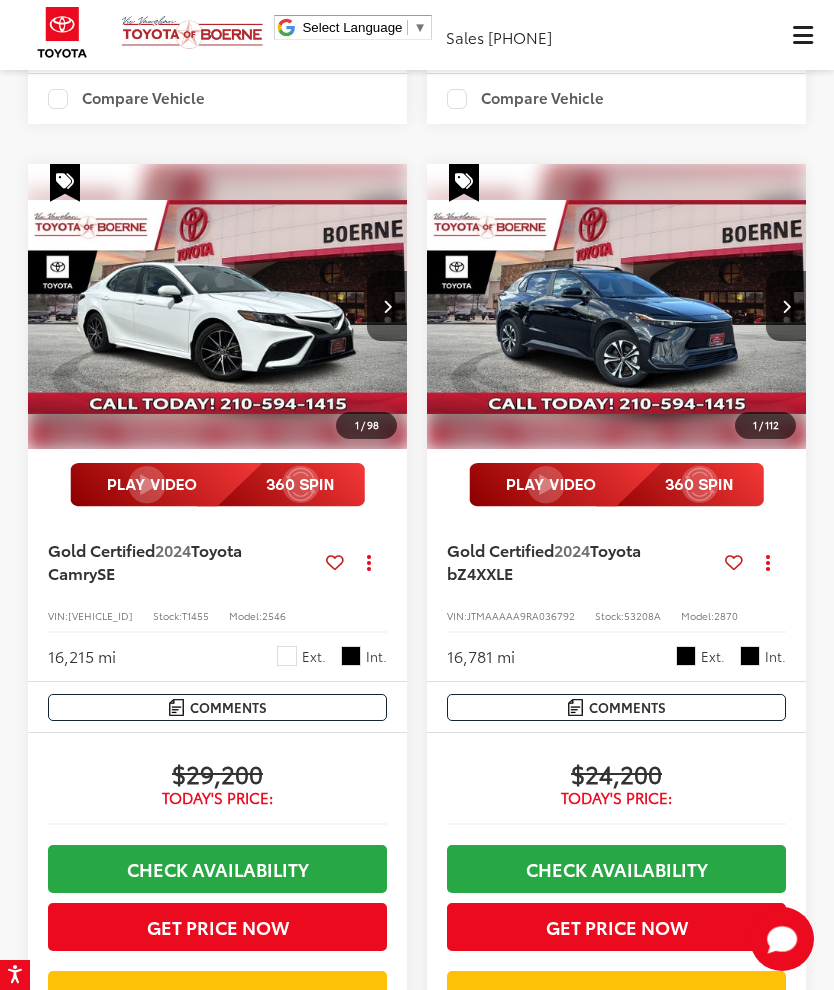 scroll, scrollTop: 4332, scrollLeft: 0, axis: vertical 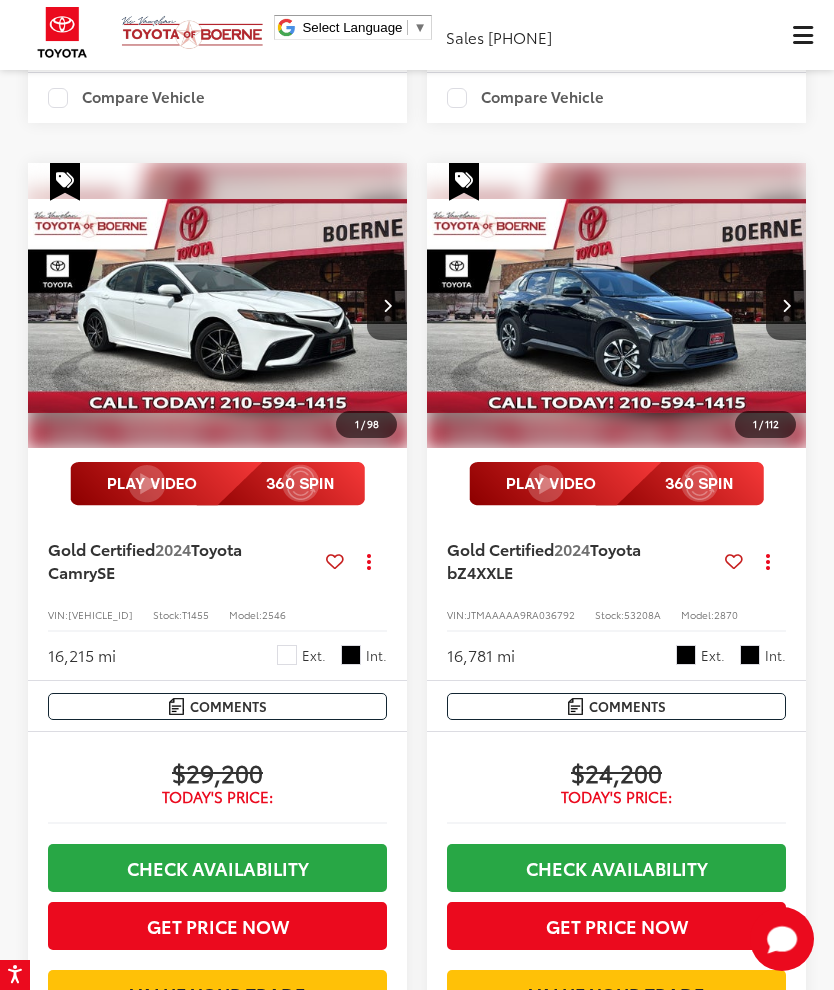 click at bounding box center [616, 484] 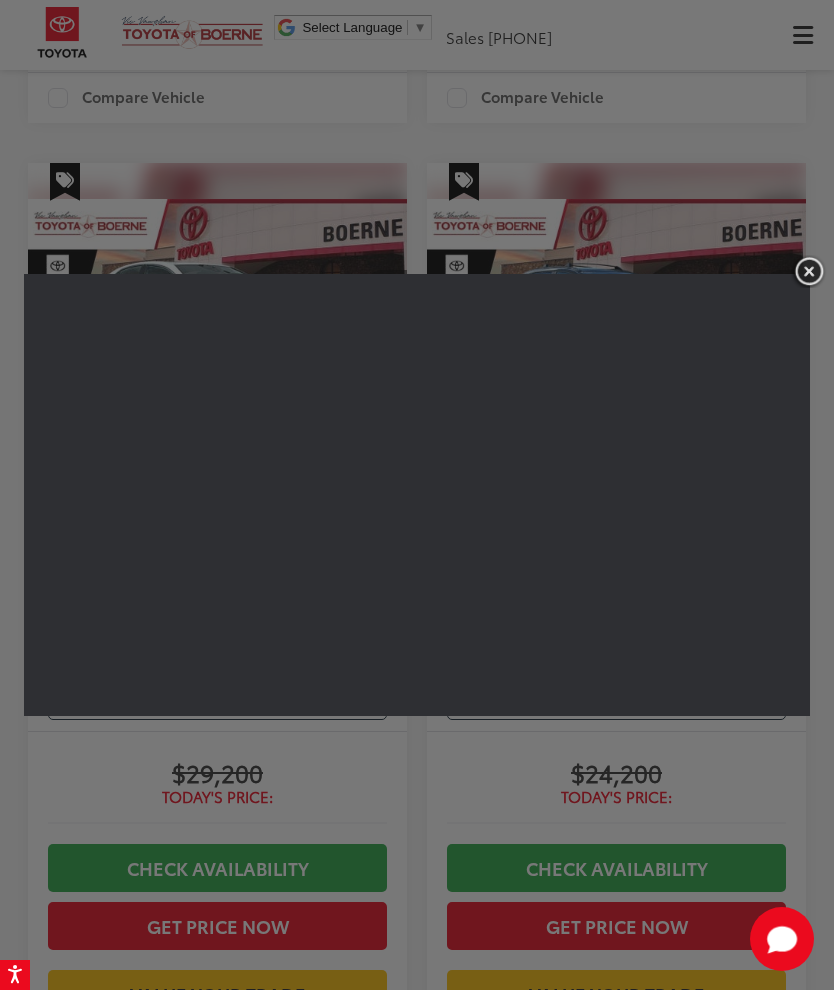 click at bounding box center (809, 271) 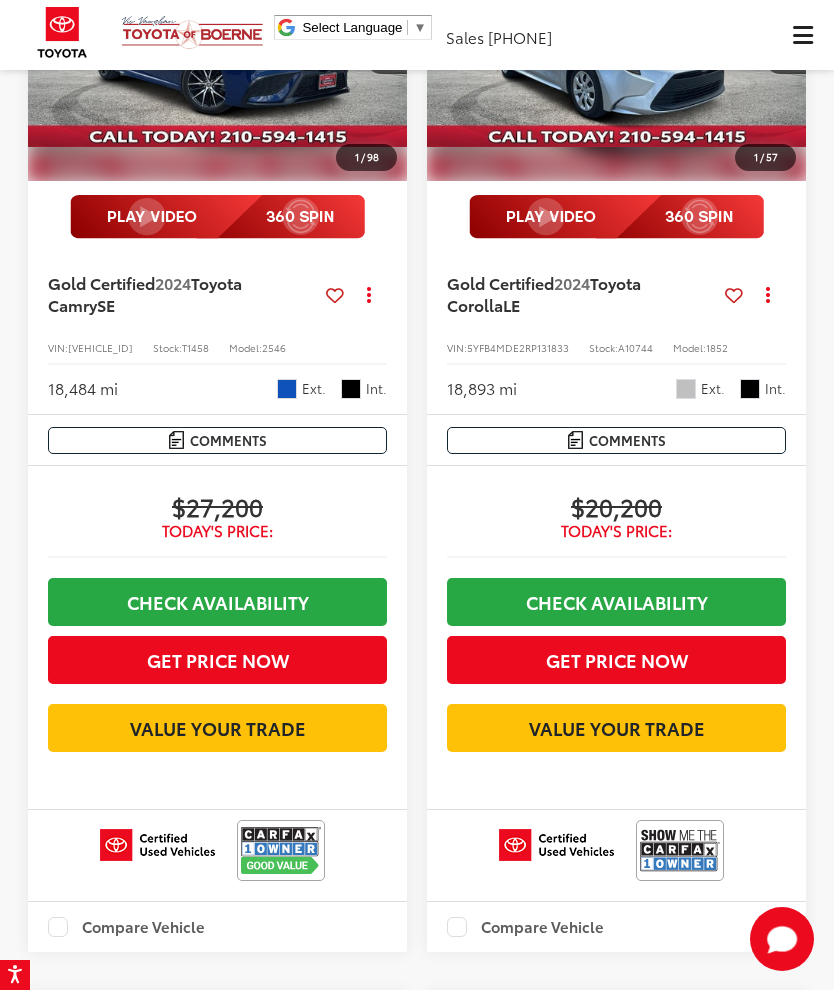 scroll, scrollTop: 5697, scrollLeft: 0, axis: vertical 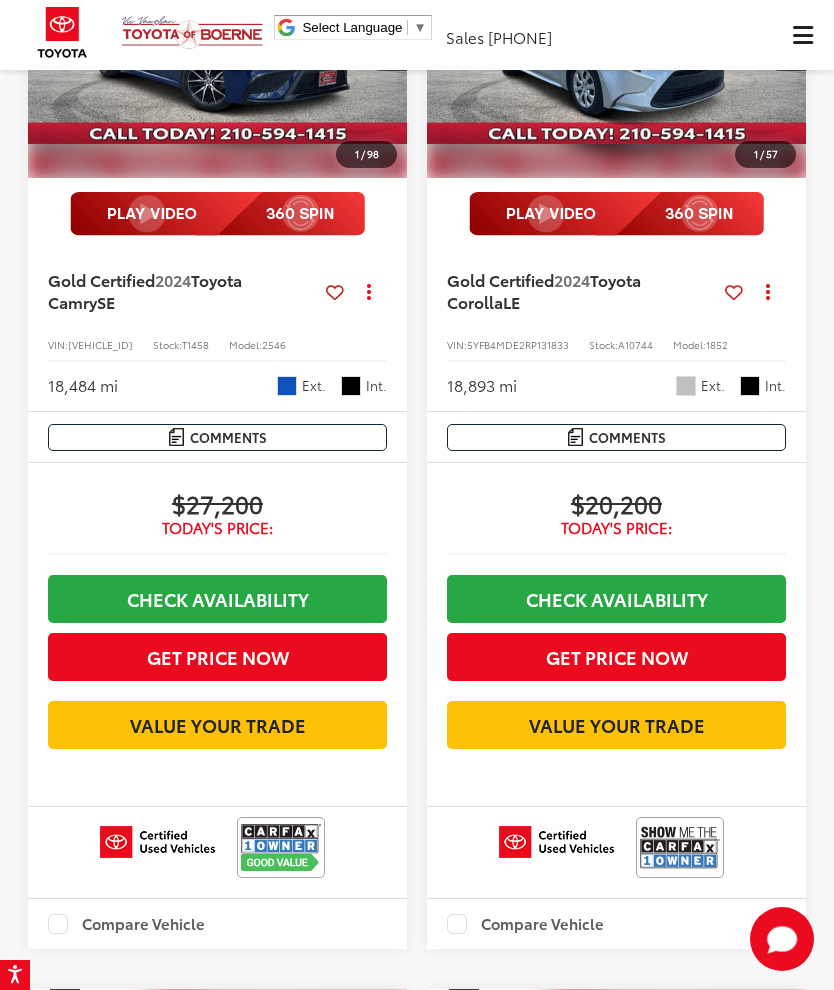 click at bounding box center [616, 214] 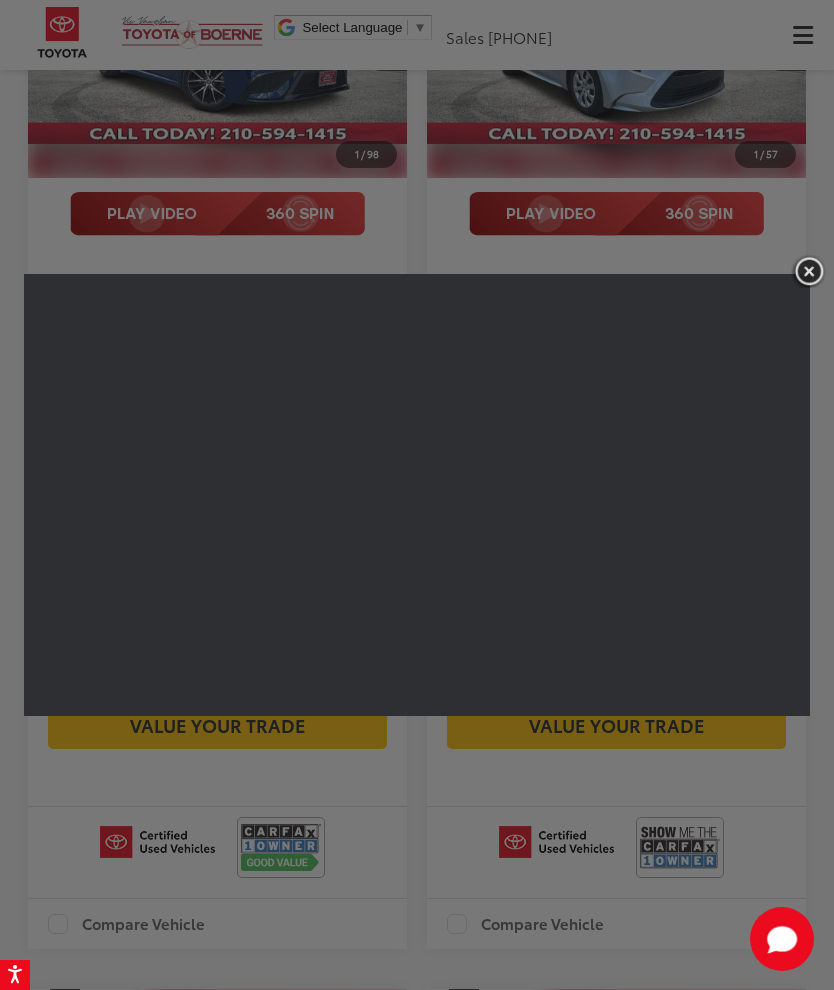 click at bounding box center [809, 271] 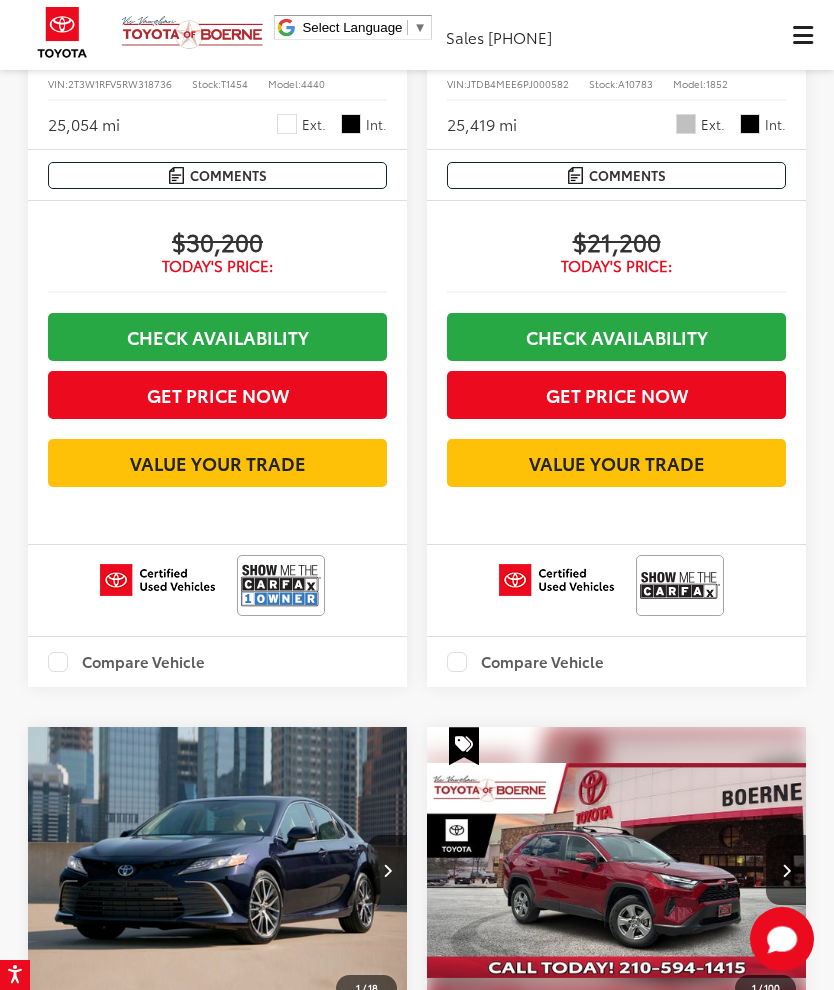 scroll, scrollTop: 9196, scrollLeft: 0, axis: vertical 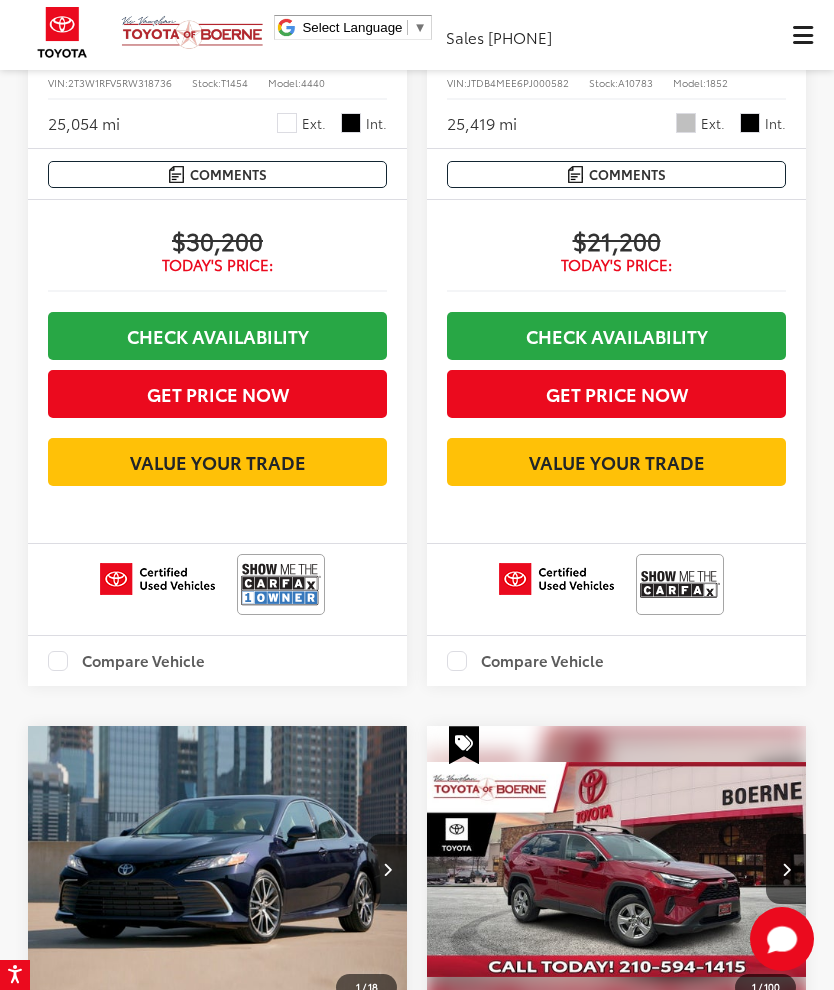 click at bounding box center [616, -48] 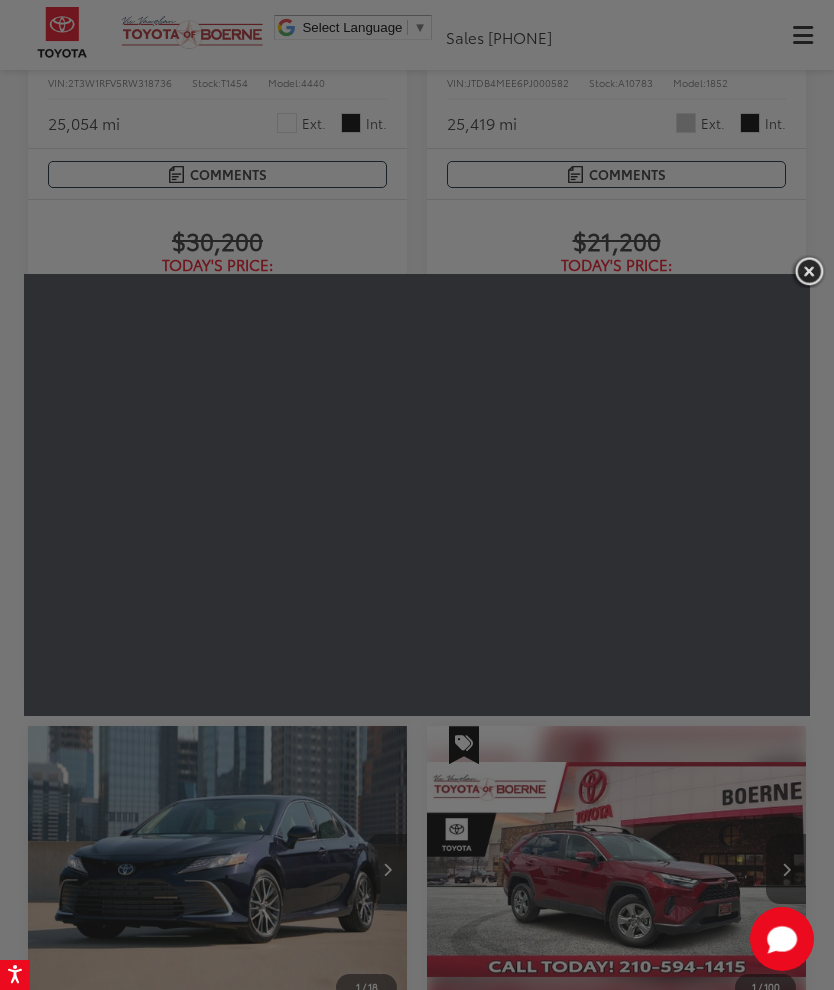 click at bounding box center [809, 271] 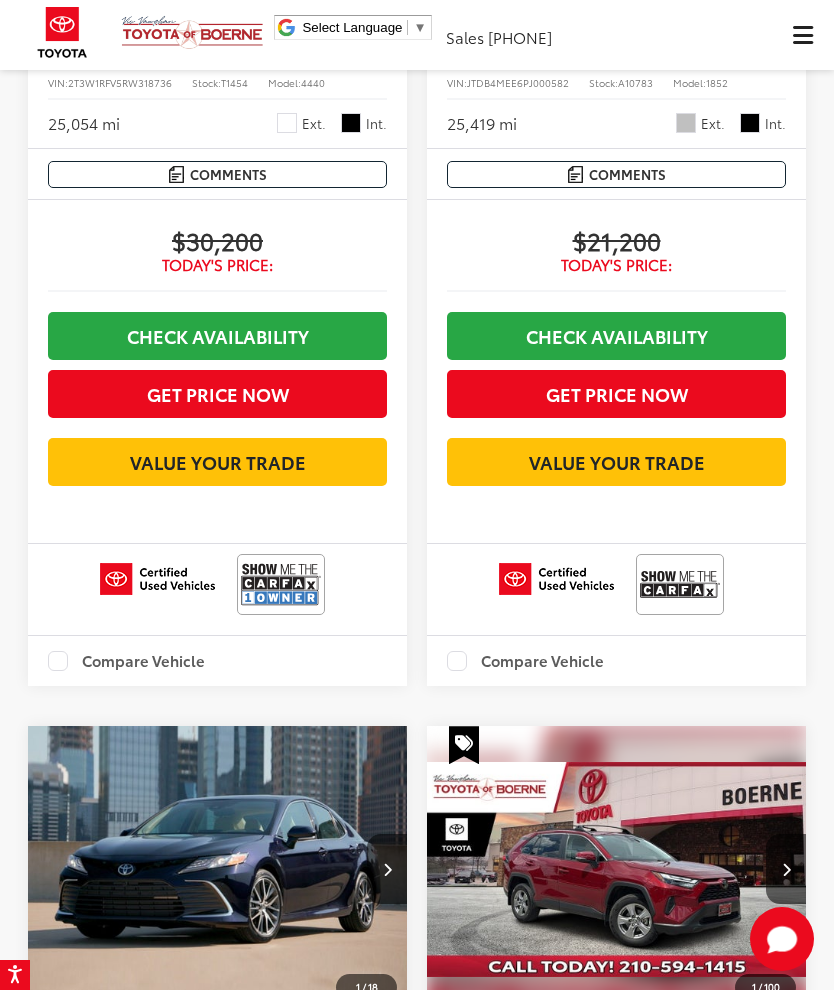 scroll, scrollTop: 0, scrollLeft: 0, axis: both 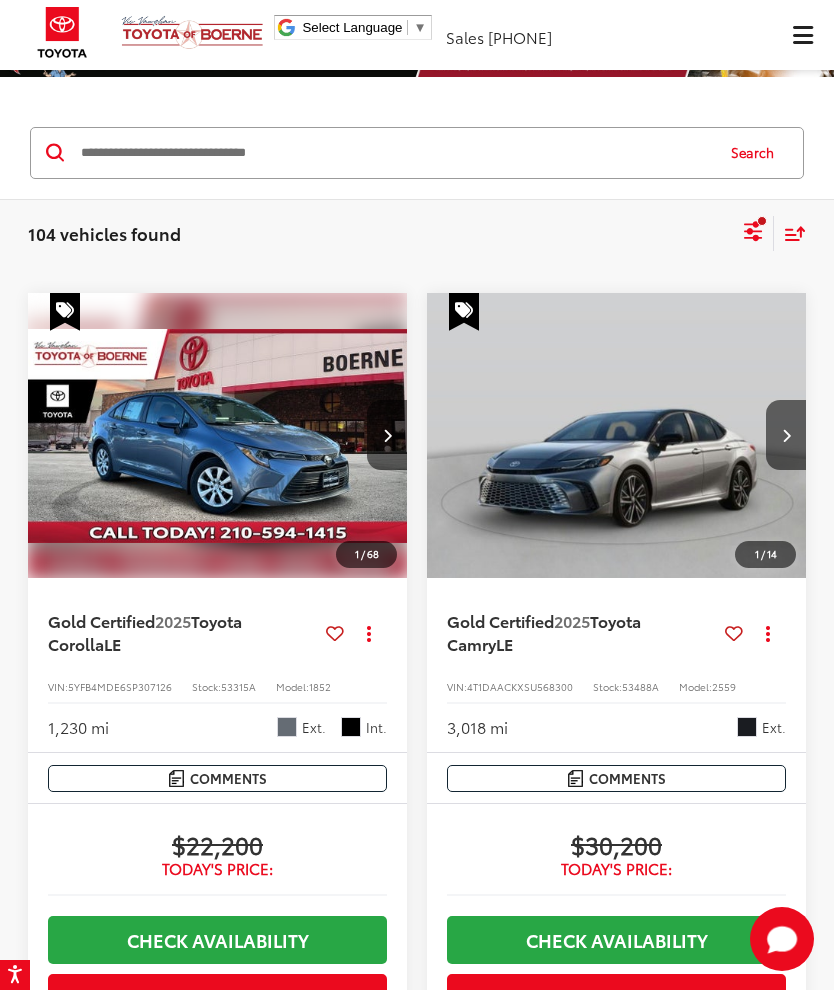 click at bounding box center (218, 436) 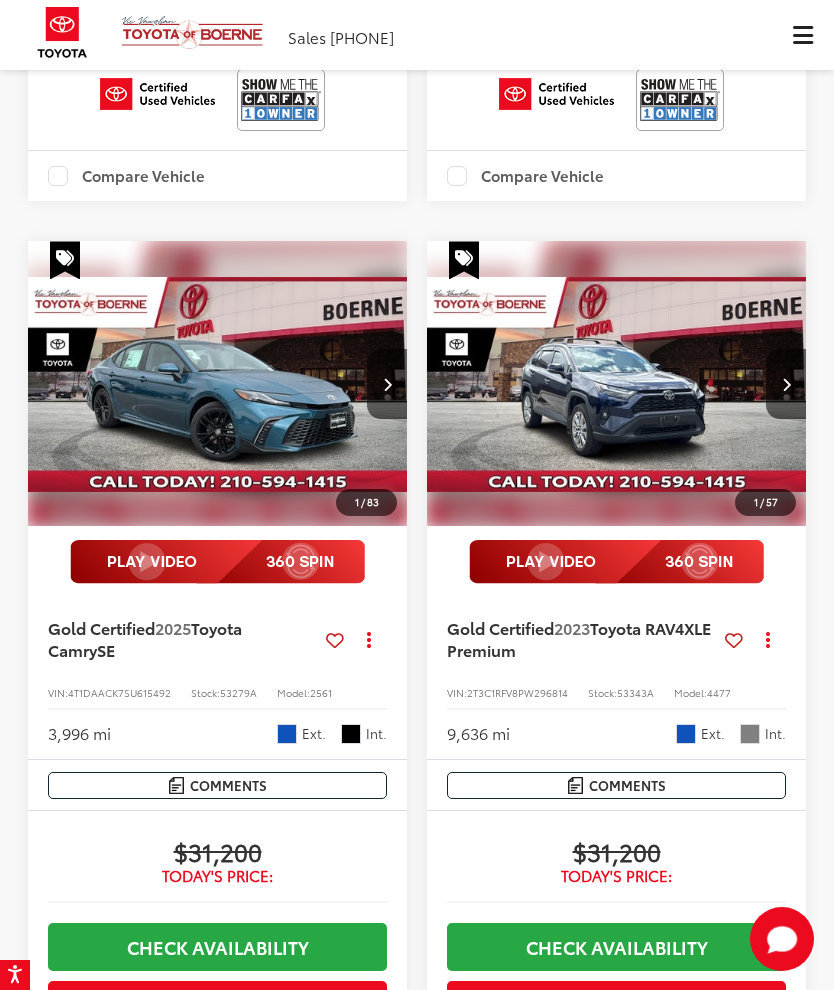 scroll, scrollTop: 968, scrollLeft: 0, axis: vertical 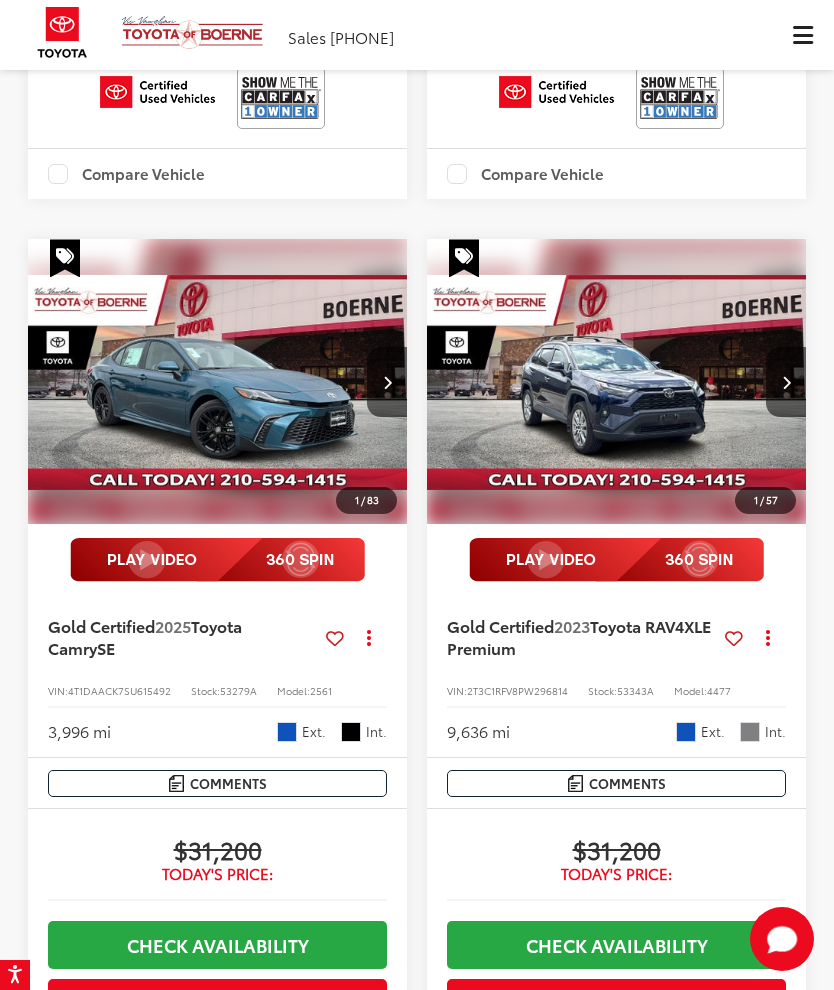 click at bounding box center [617, 382] 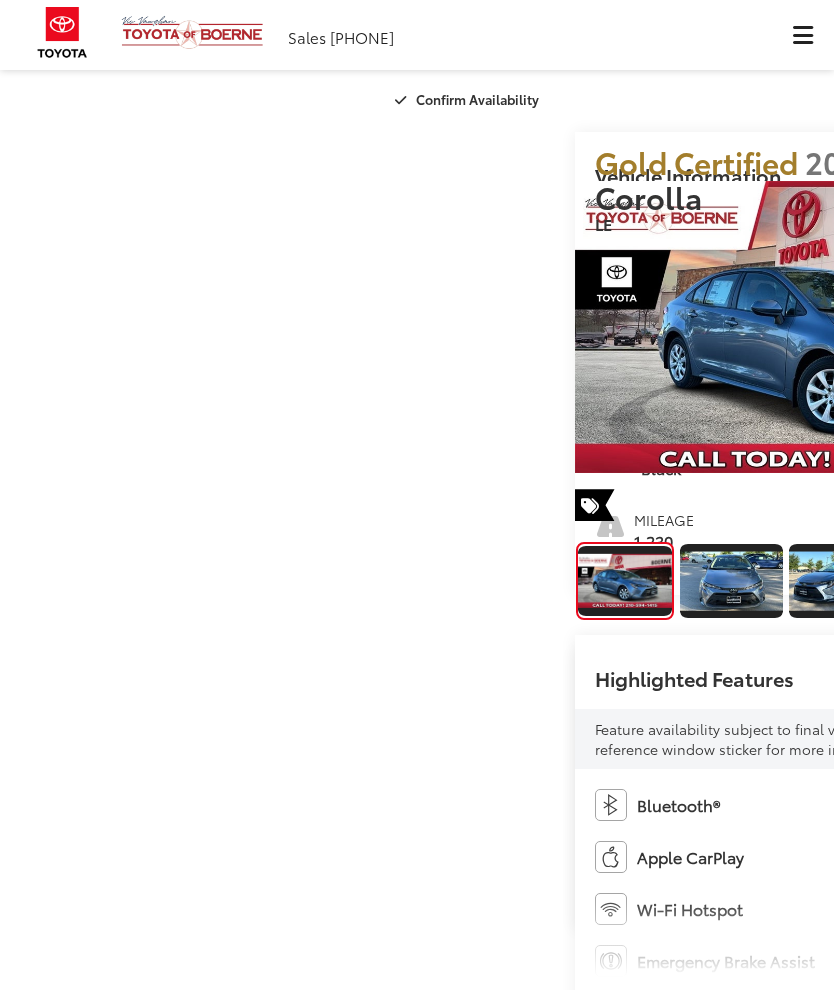 scroll, scrollTop: 0, scrollLeft: 0, axis: both 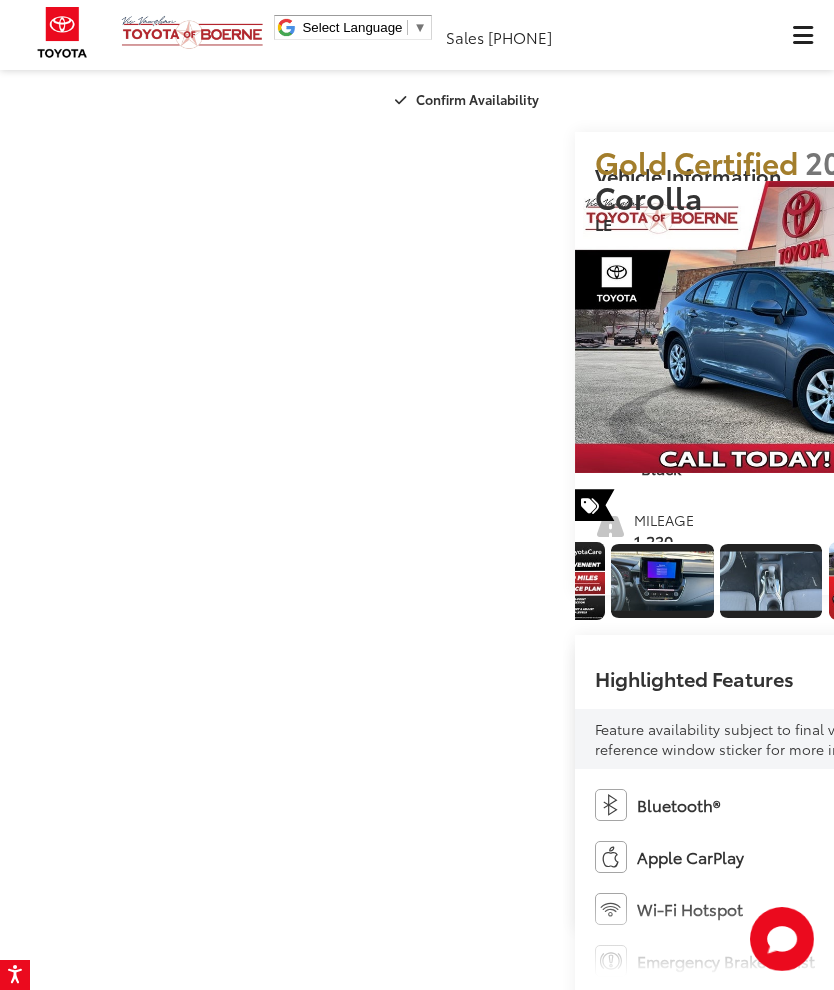 click at bounding box center (-535, 581) 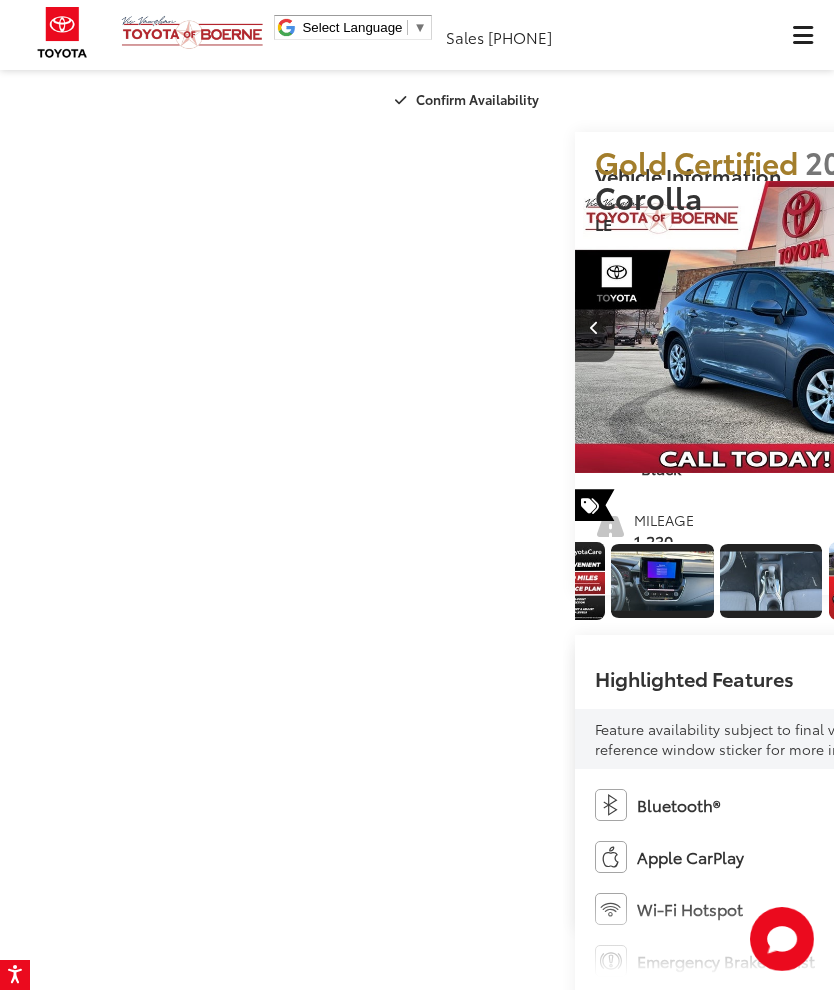 scroll, scrollTop: 0, scrollLeft: 7110, axis: horizontal 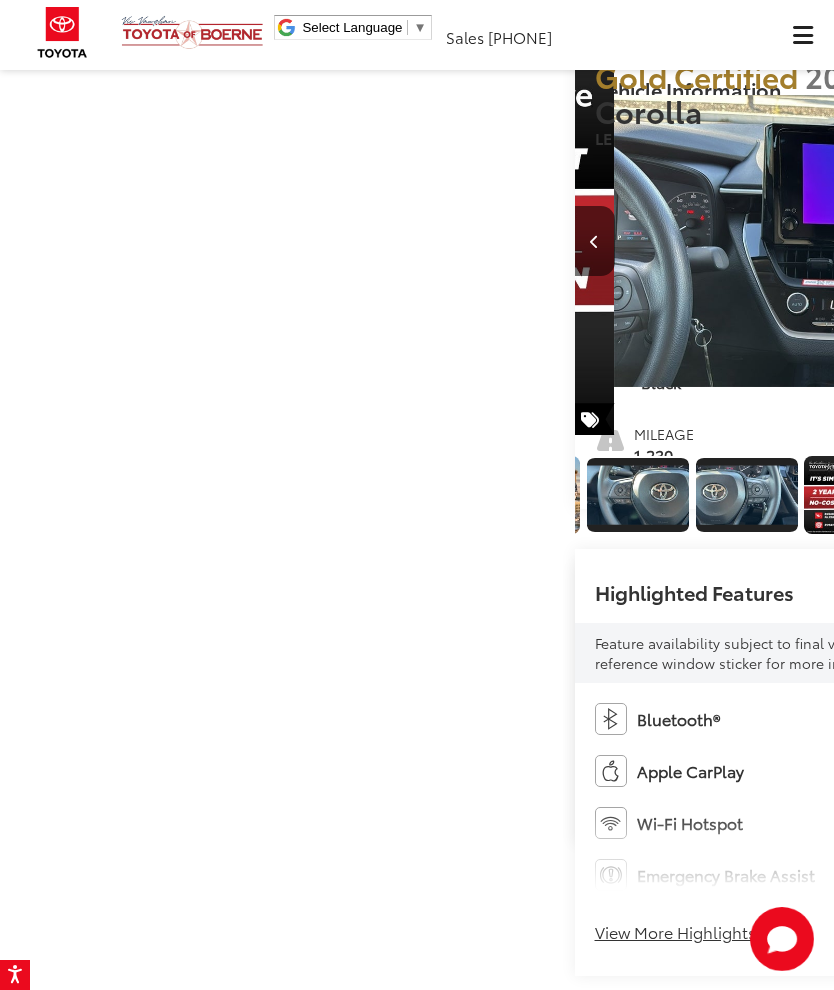 click at bounding box center [-338, 495] 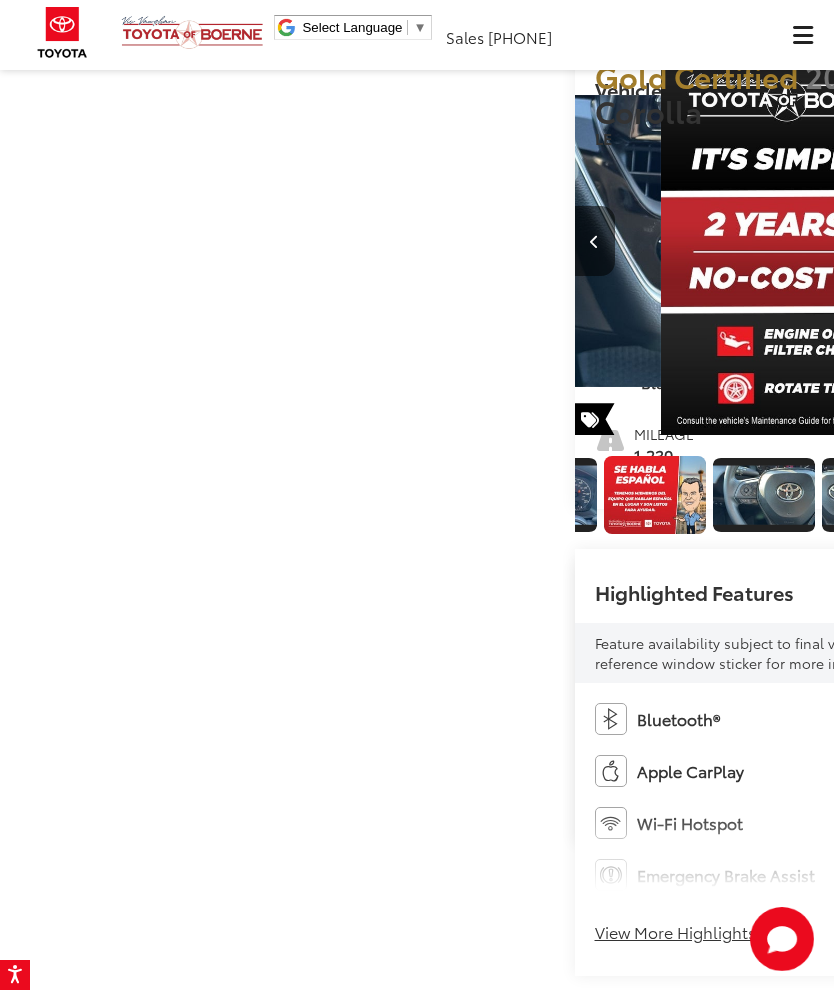 scroll, scrollTop: 0, scrollLeft: 2641, axis: horizontal 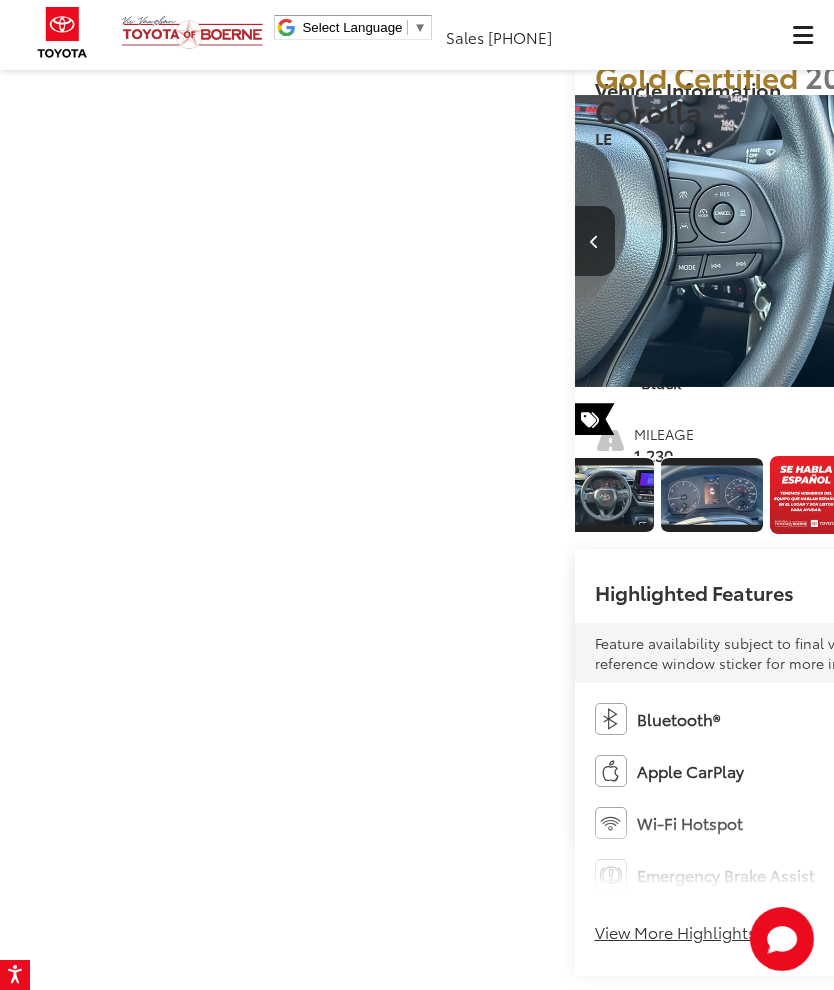 click at bounding box center (-264, 495) 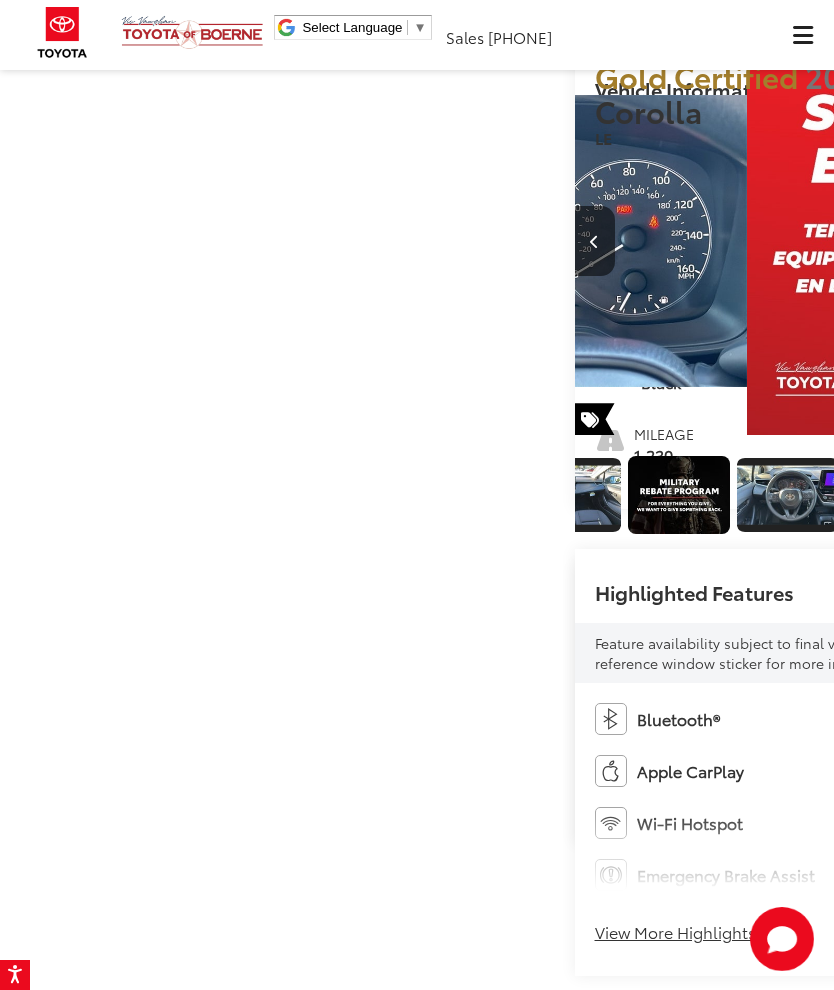 scroll, scrollTop: 0, scrollLeft: 2291, axis: horizontal 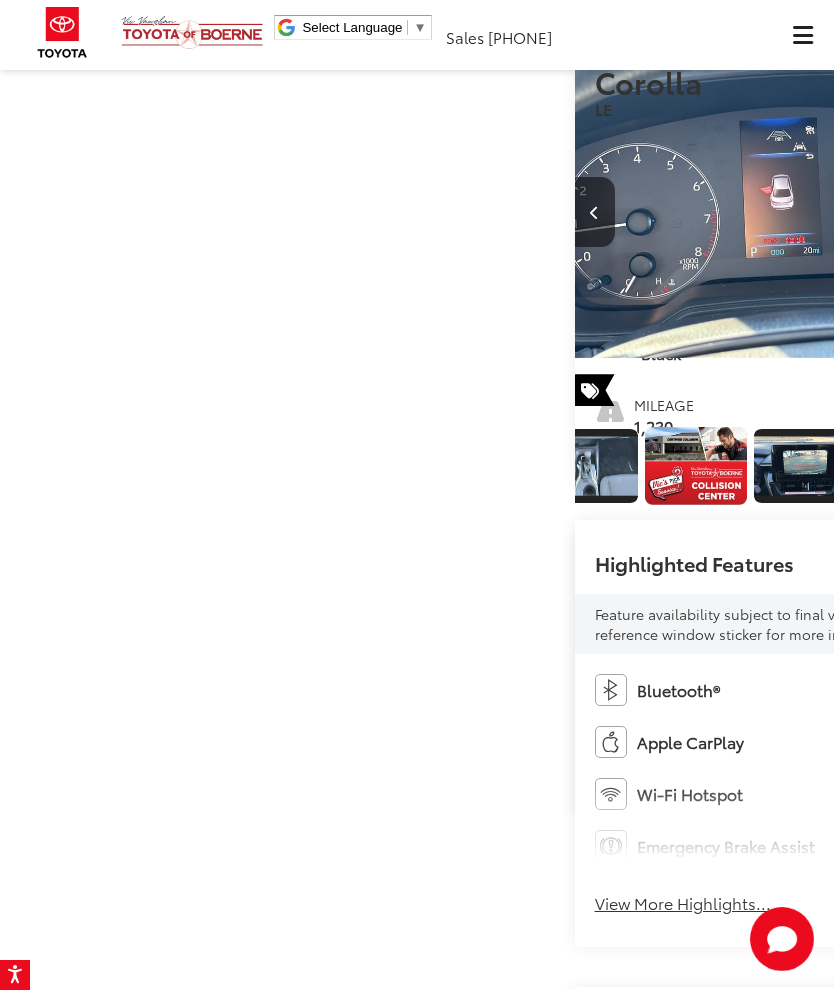 click at bounding box center (-393, 466) 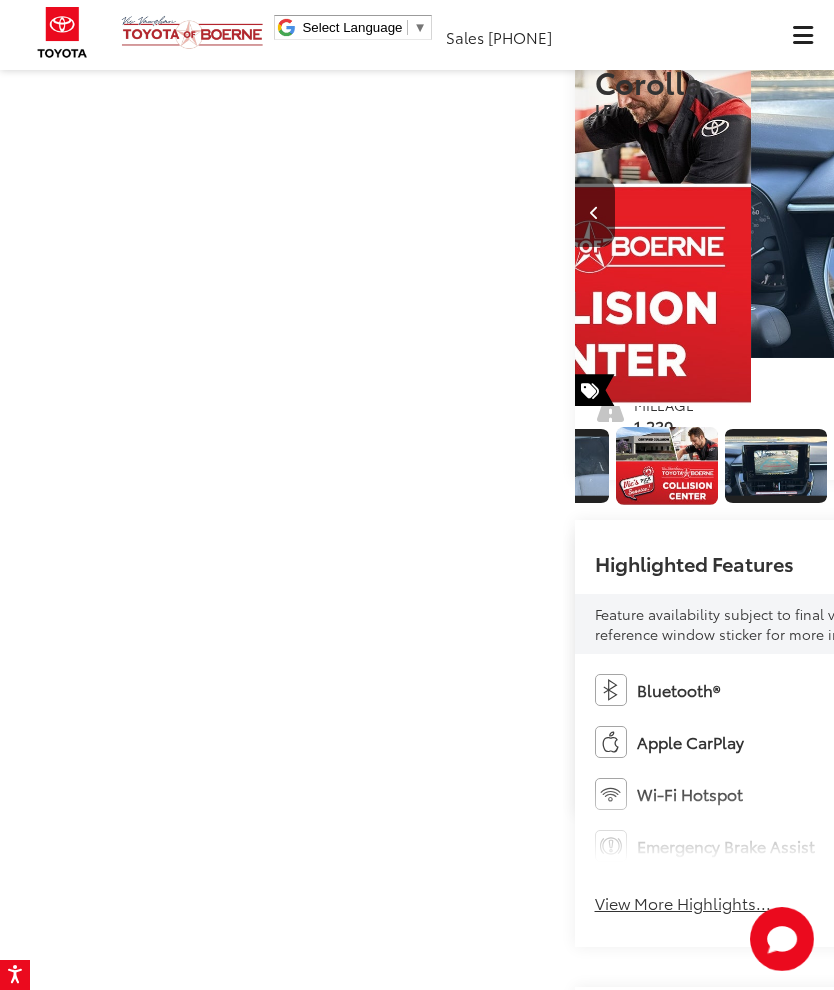 scroll, scrollTop: 0, scrollLeft: 3341, axis: horizontal 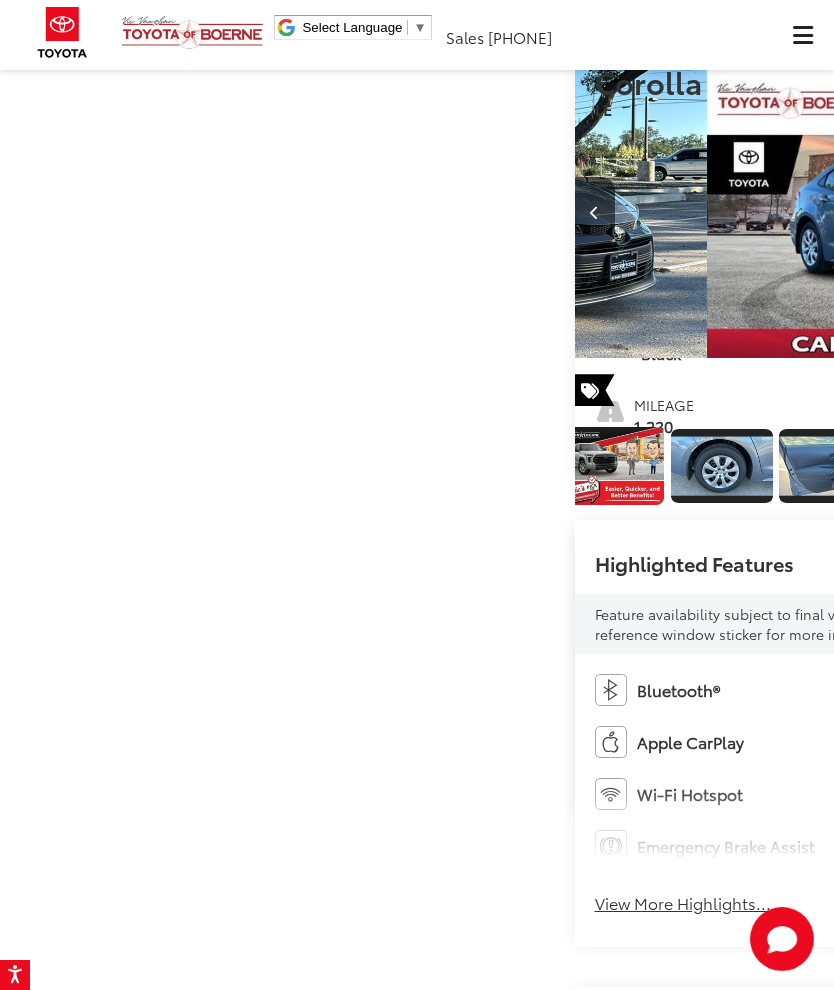 click at bounding box center [1074, 212] 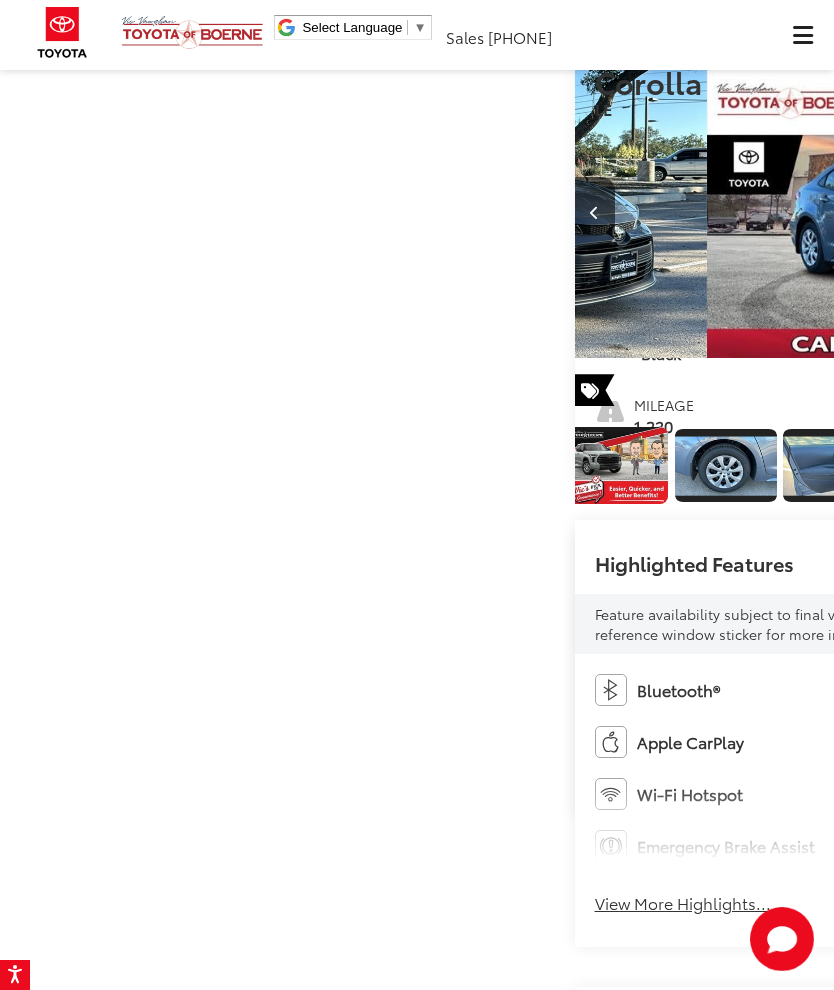 scroll, scrollTop: 0, scrollLeft: 17764, axis: horizontal 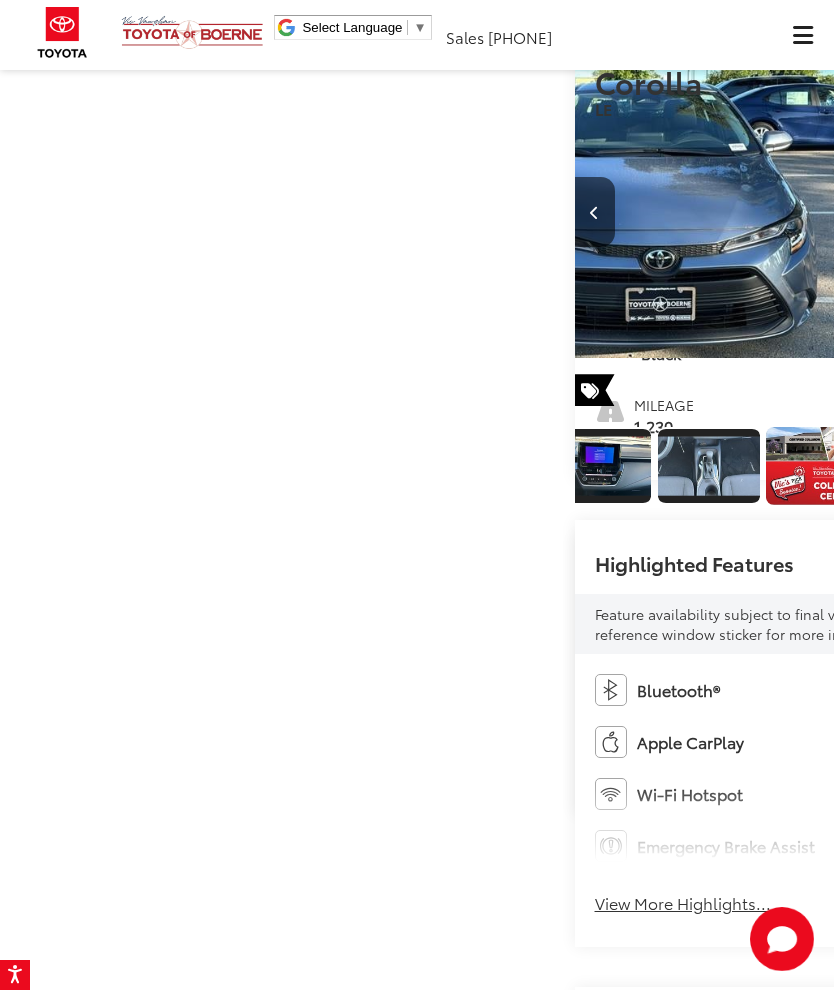 click at bounding box center [-1578, 466] 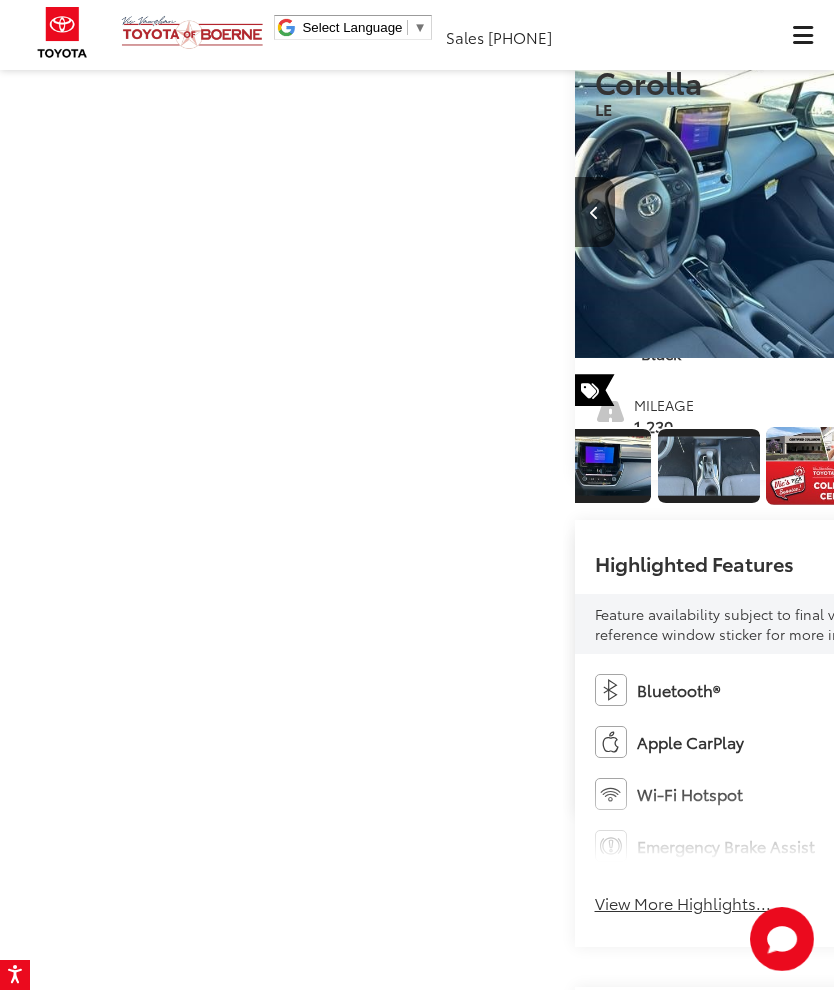 scroll, scrollTop: 0, scrollLeft: 34723, axis: horizontal 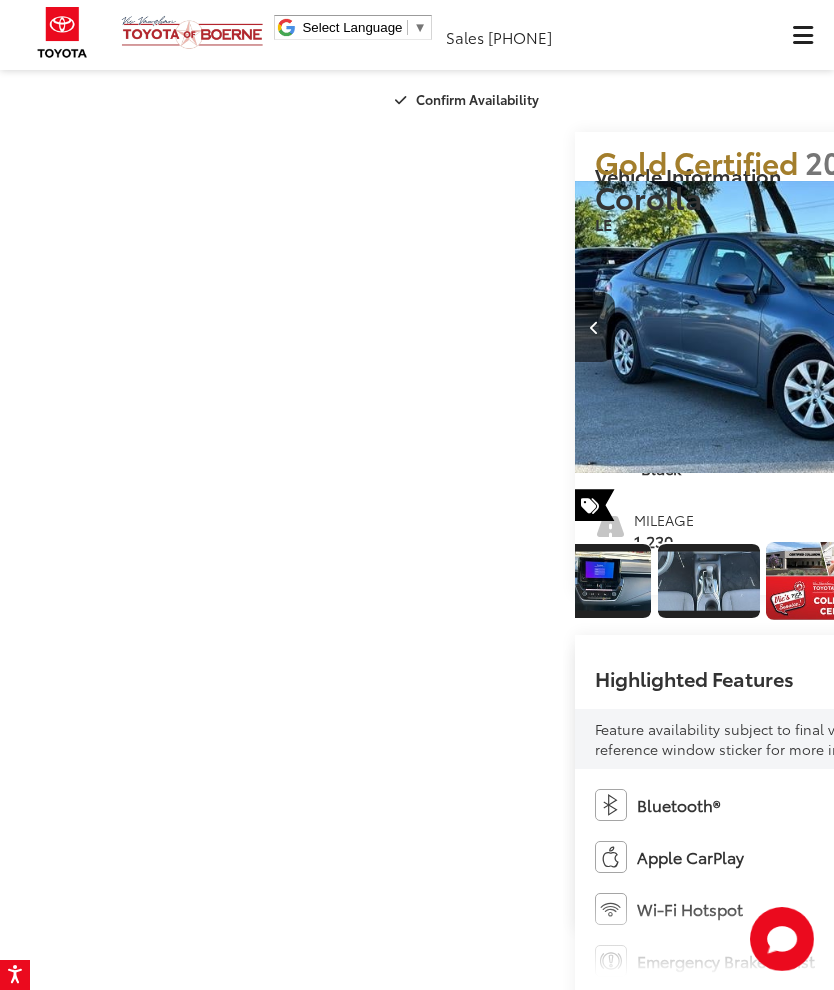 click at bounding box center (-232, 100) 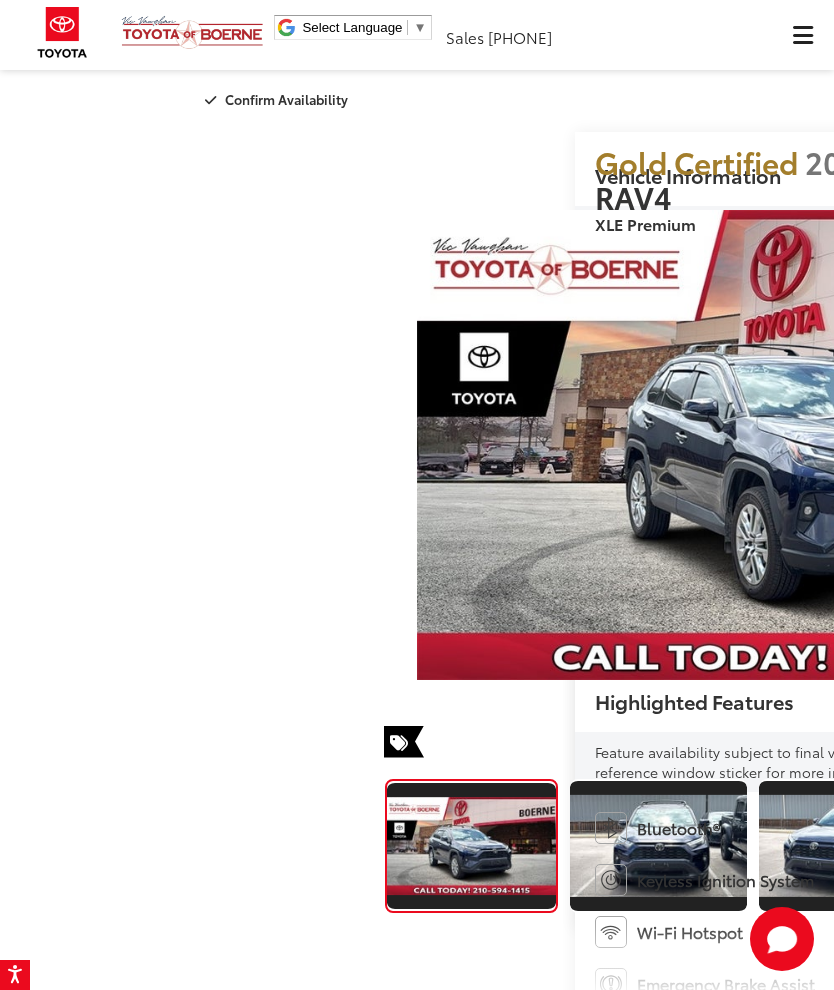 scroll, scrollTop: 0, scrollLeft: 0, axis: both 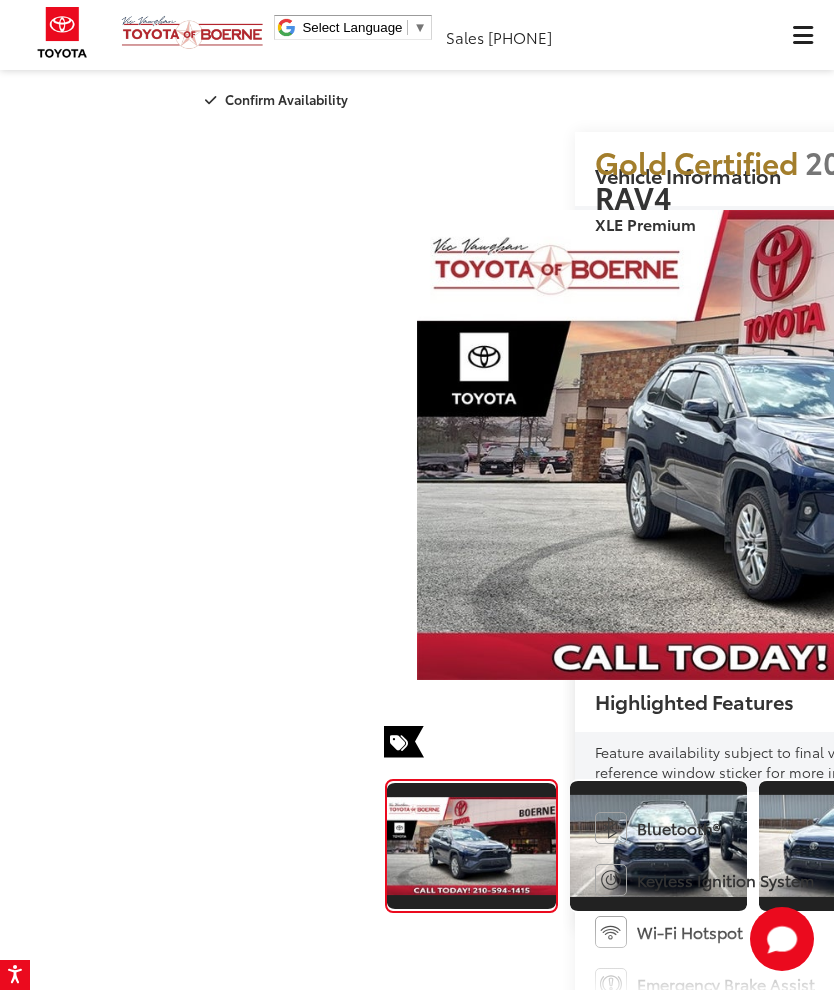 click at bounding box center [-423, 104] 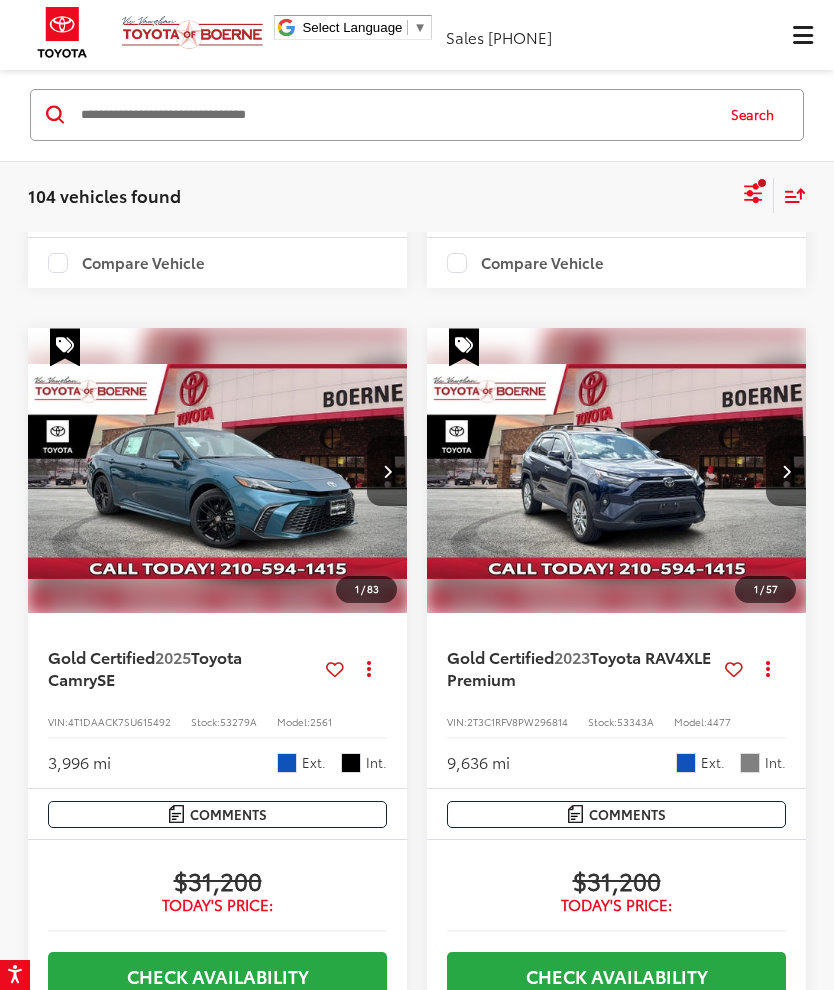 scroll, scrollTop: 1041, scrollLeft: 0, axis: vertical 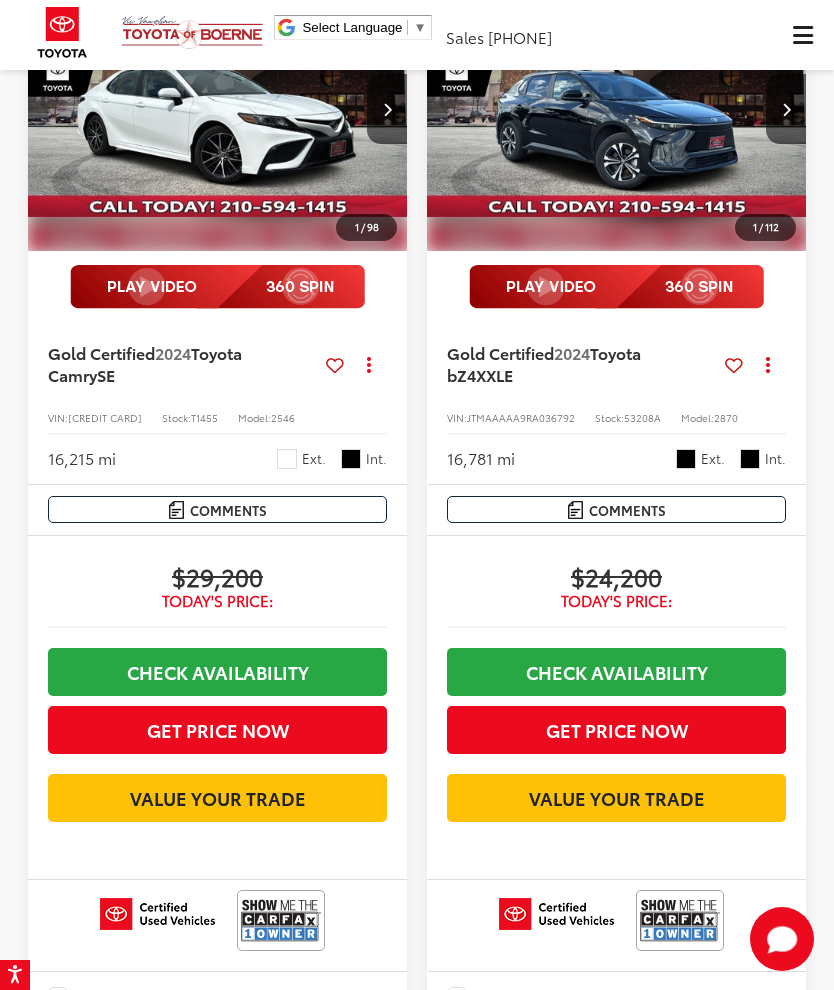 click at bounding box center [617, 109] 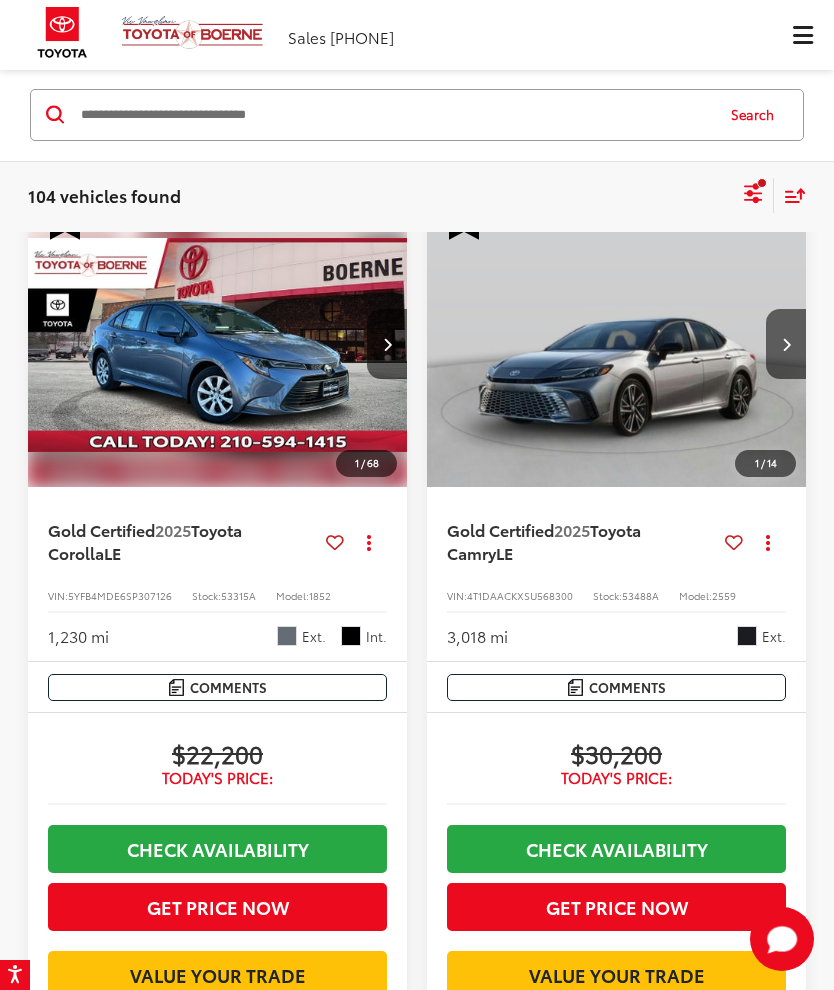 scroll, scrollTop: 122, scrollLeft: 0, axis: vertical 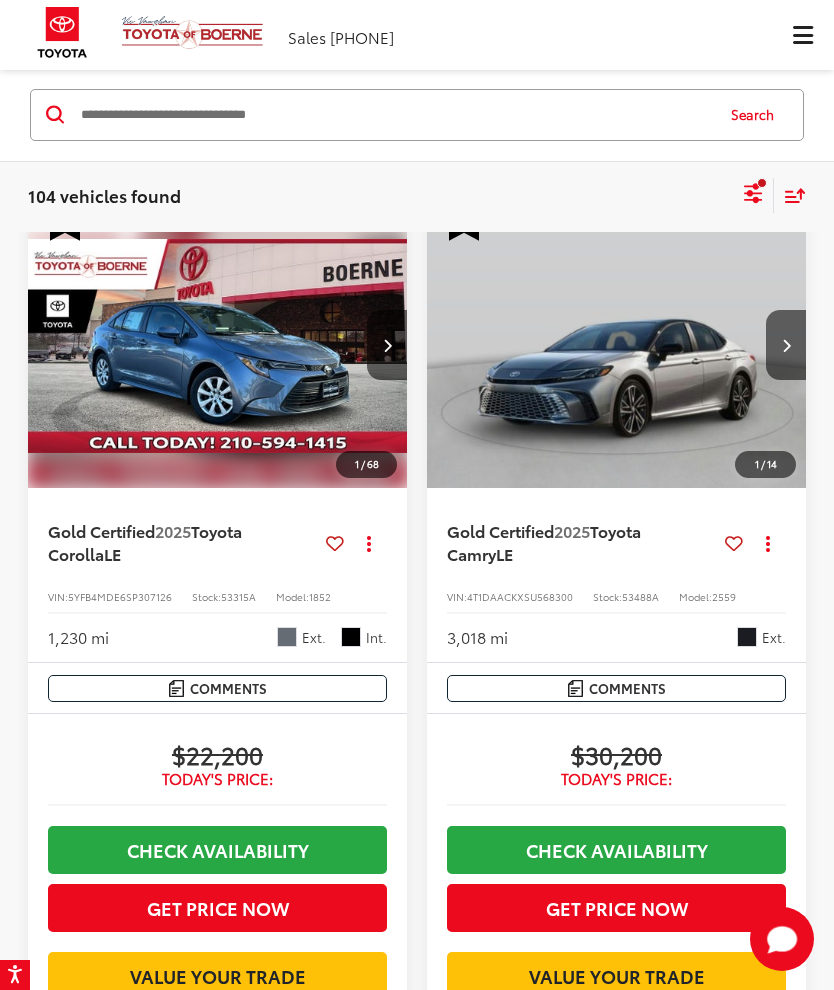 click at bounding box center [617, 346] 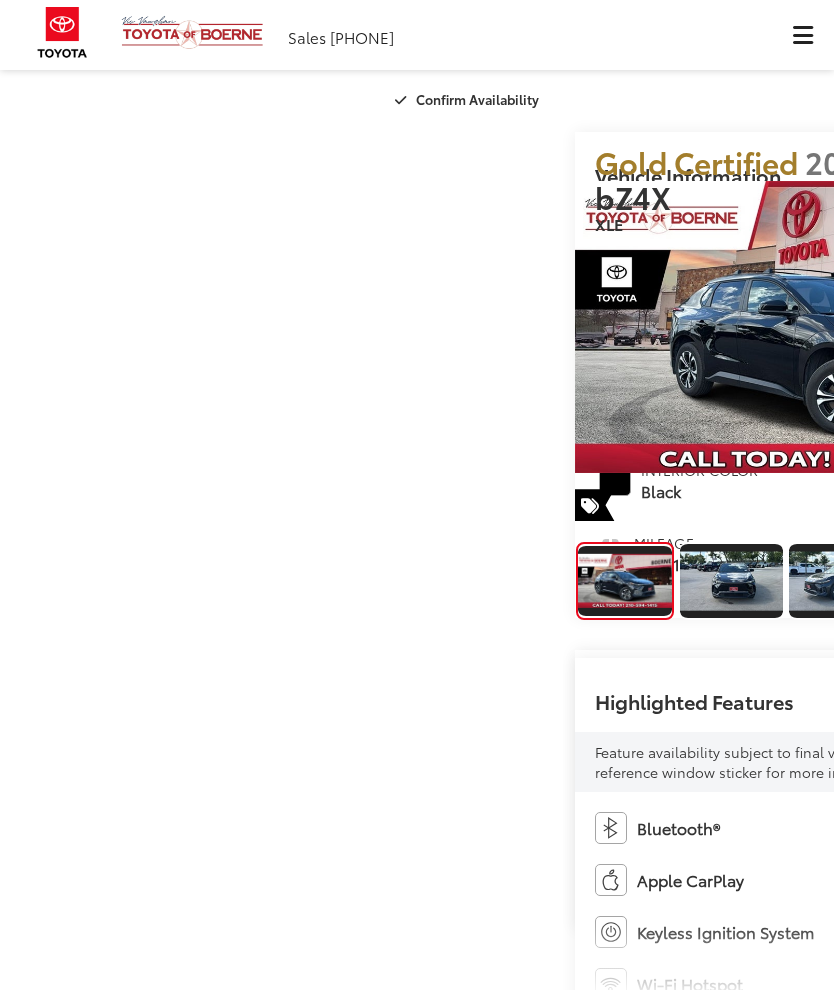 scroll, scrollTop: 0, scrollLeft: 0, axis: both 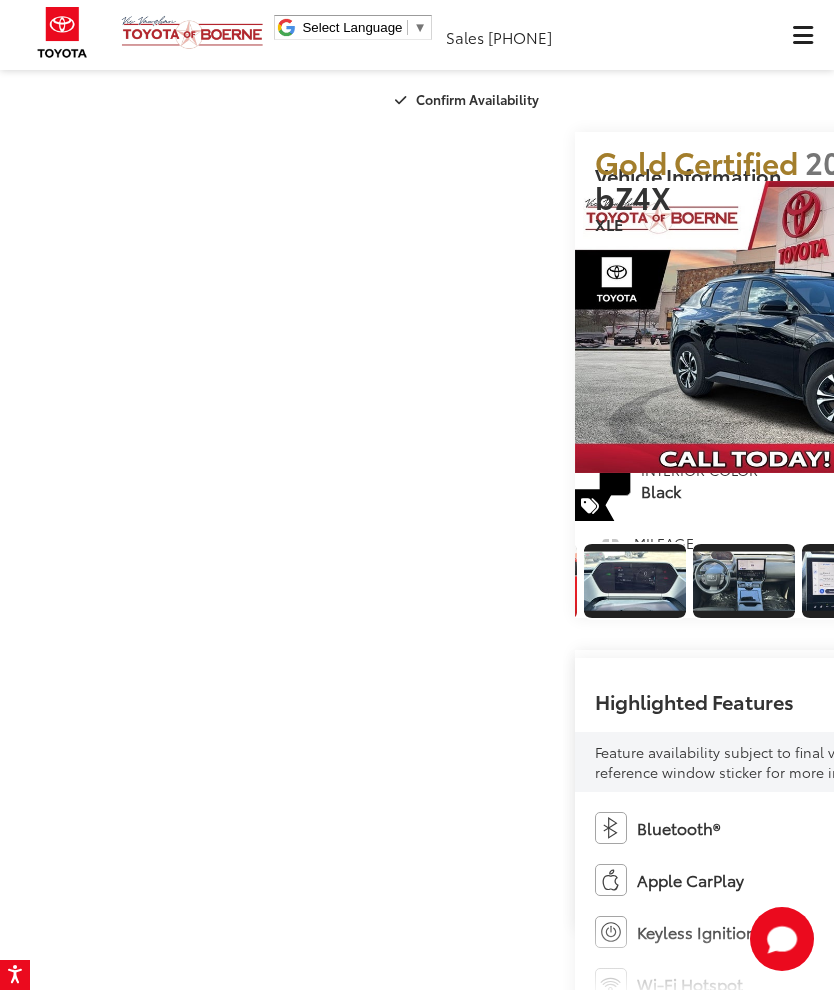 click at bounding box center [-232, 100] 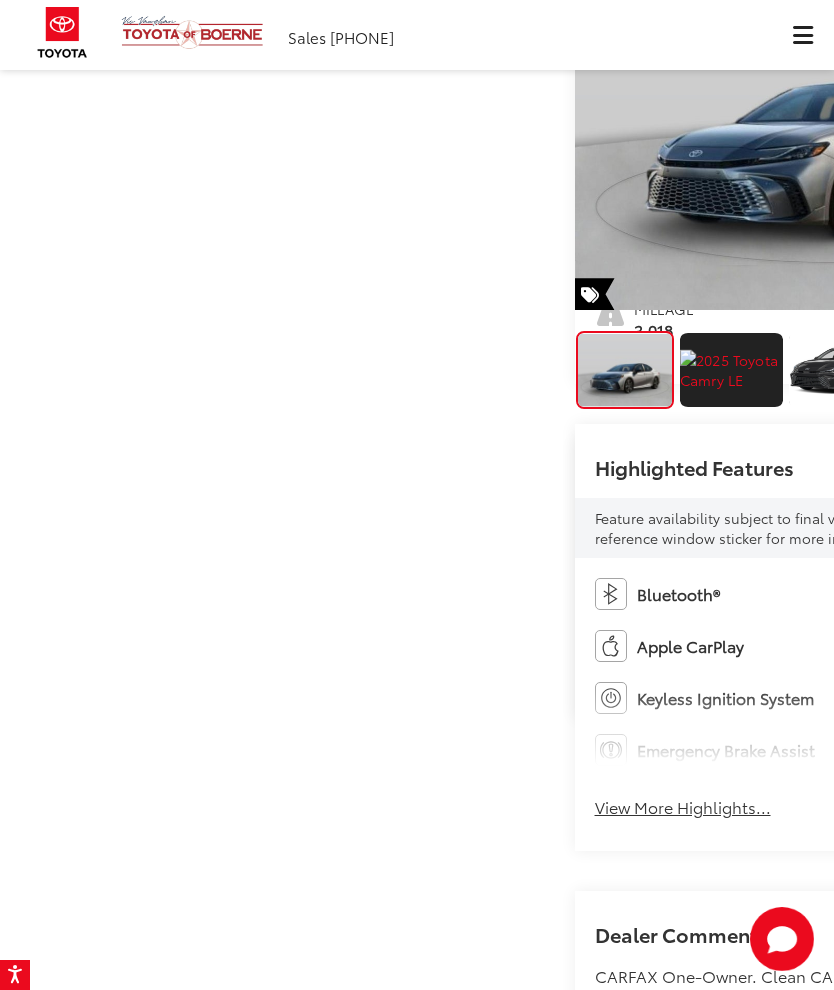 scroll, scrollTop: 211, scrollLeft: 0, axis: vertical 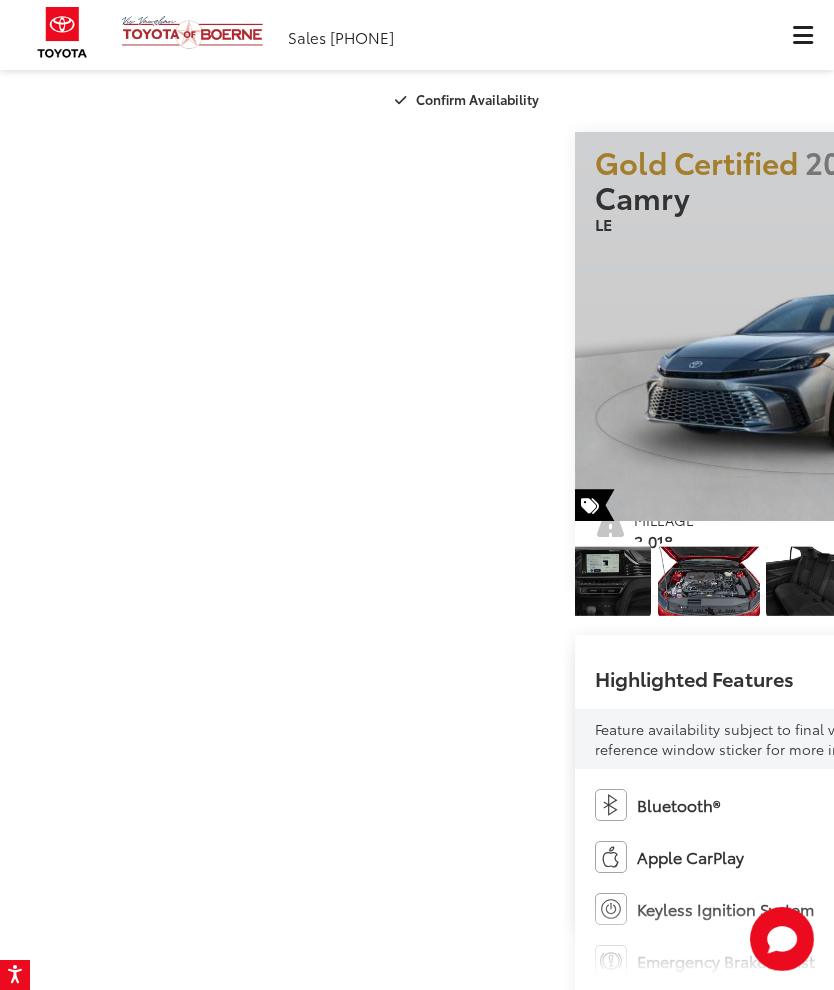 click at bounding box center [-232, 100] 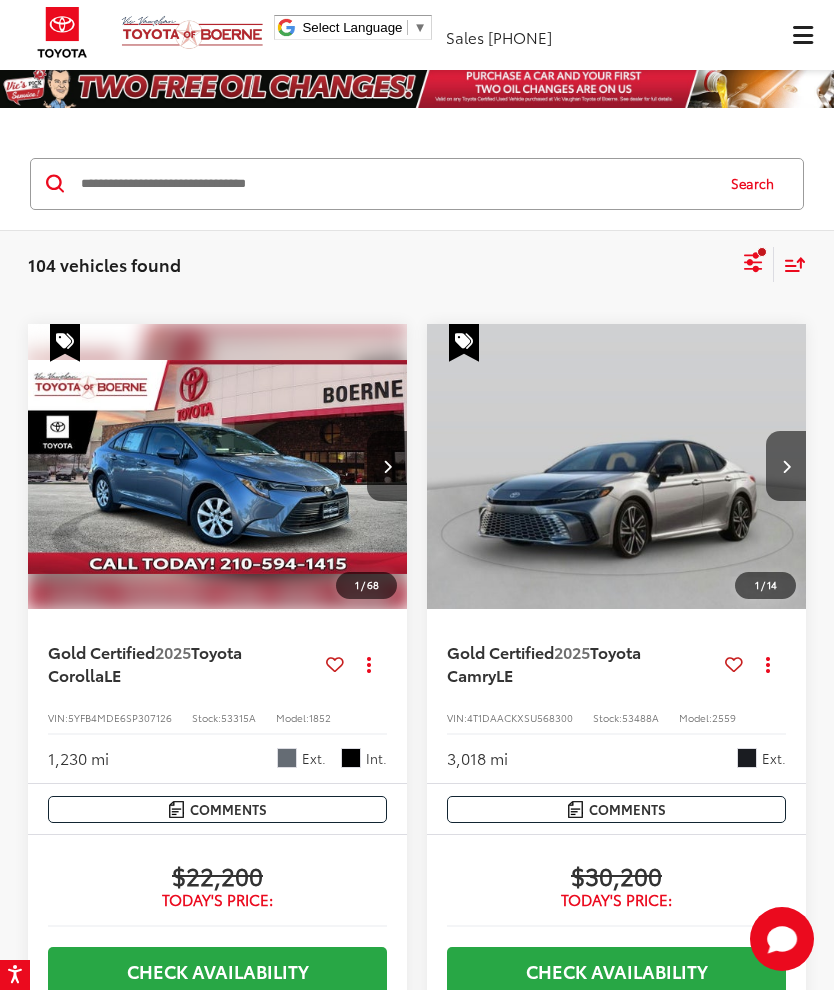 scroll, scrollTop: 1, scrollLeft: 0, axis: vertical 